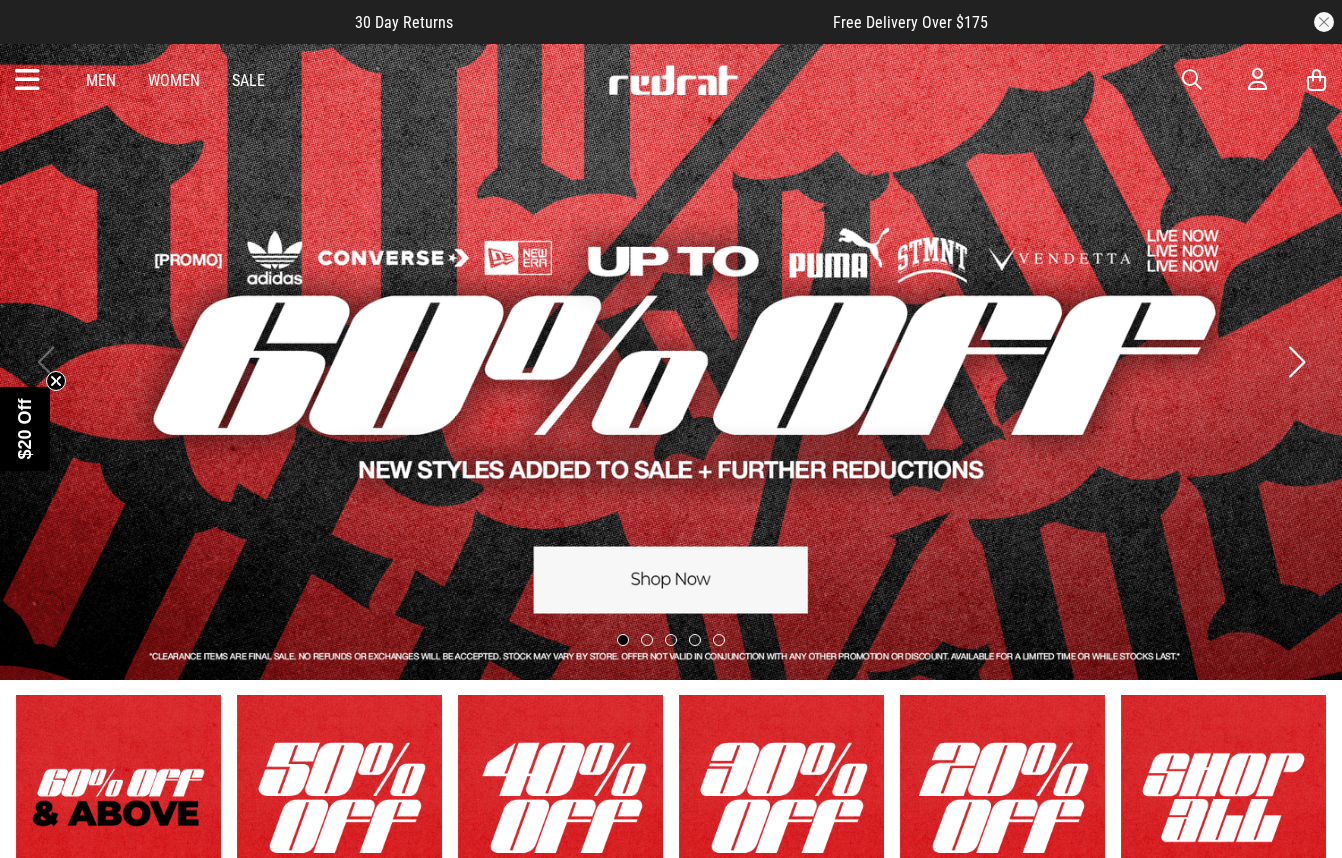 scroll, scrollTop: 0, scrollLeft: 0, axis: both 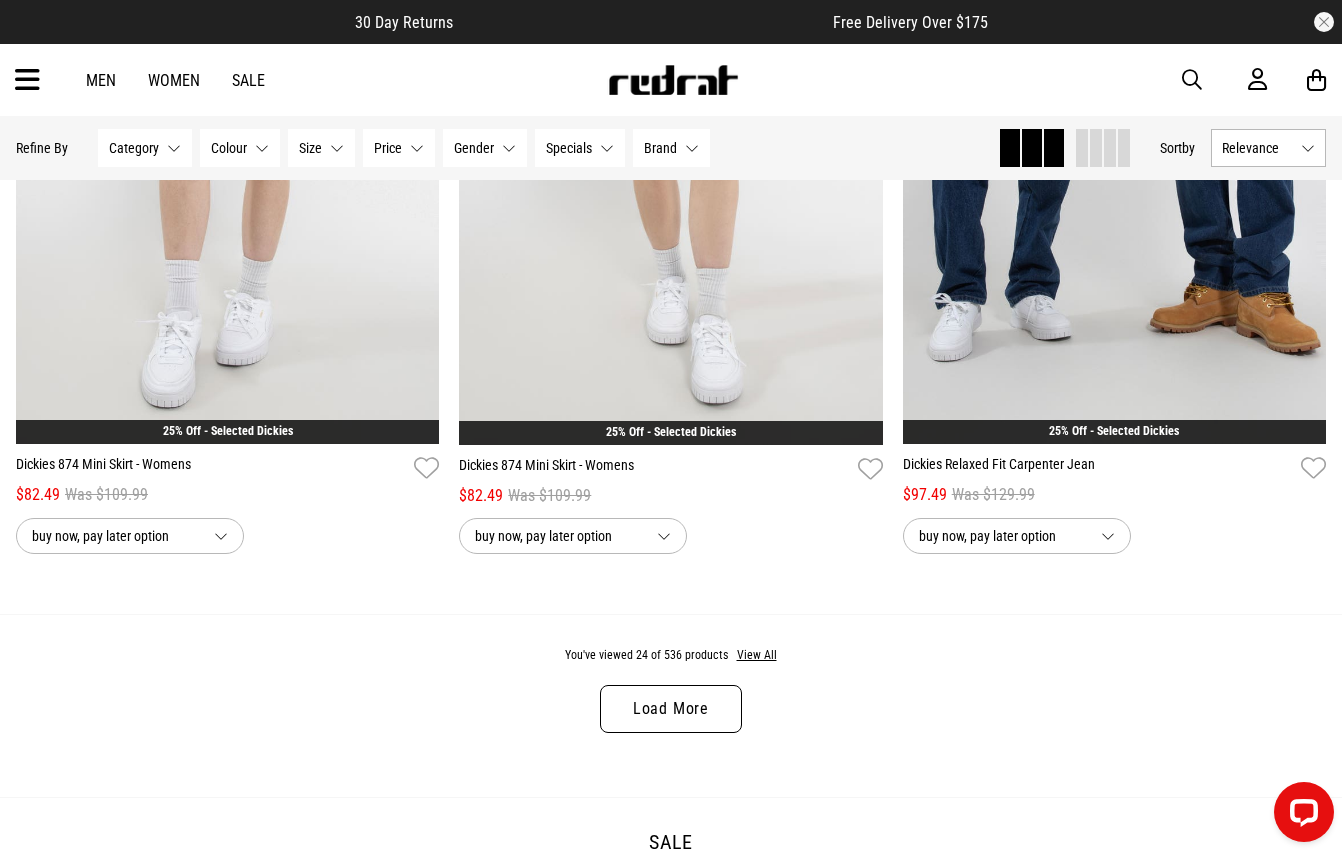 click on "Load More" at bounding box center [671, 709] 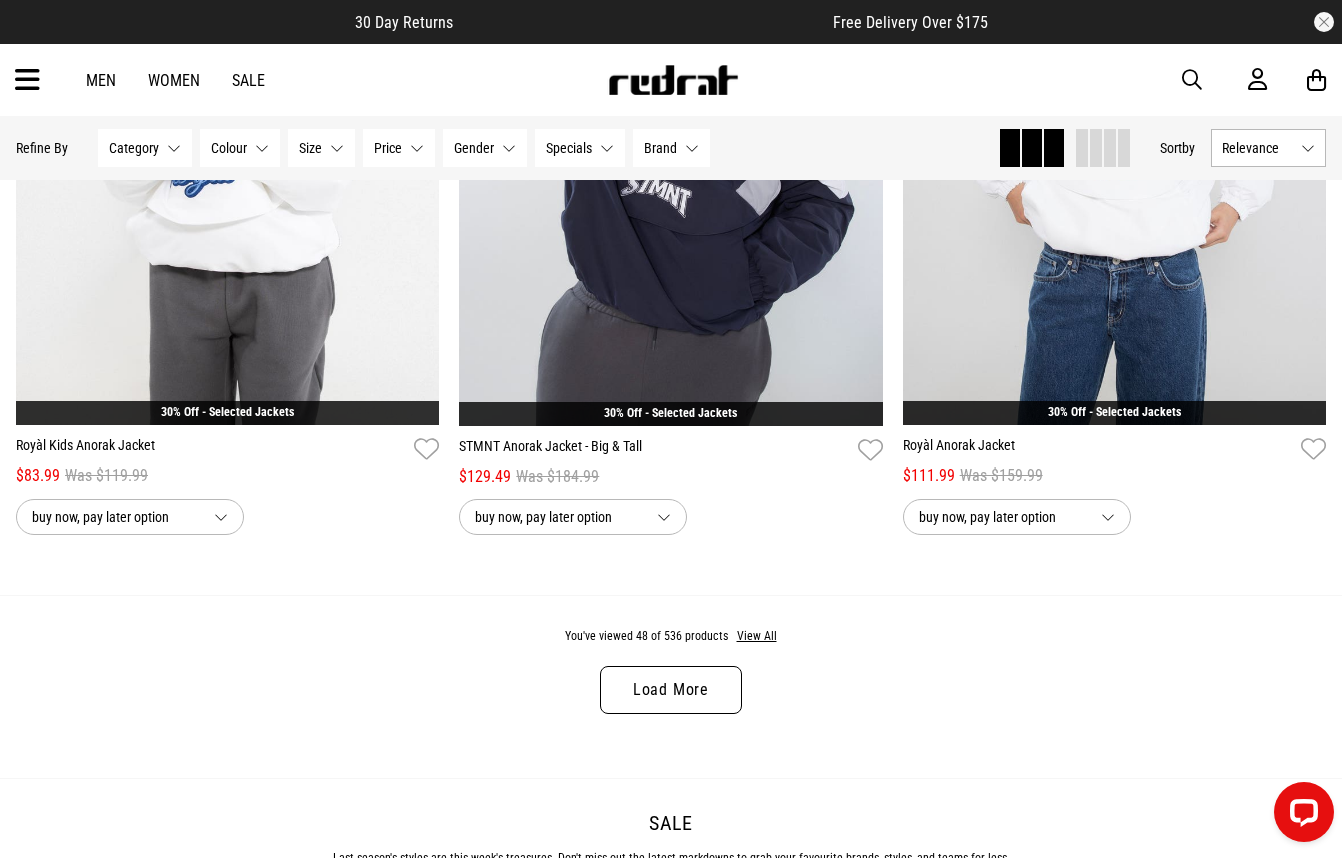 scroll, scrollTop: 11800, scrollLeft: 0, axis: vertical 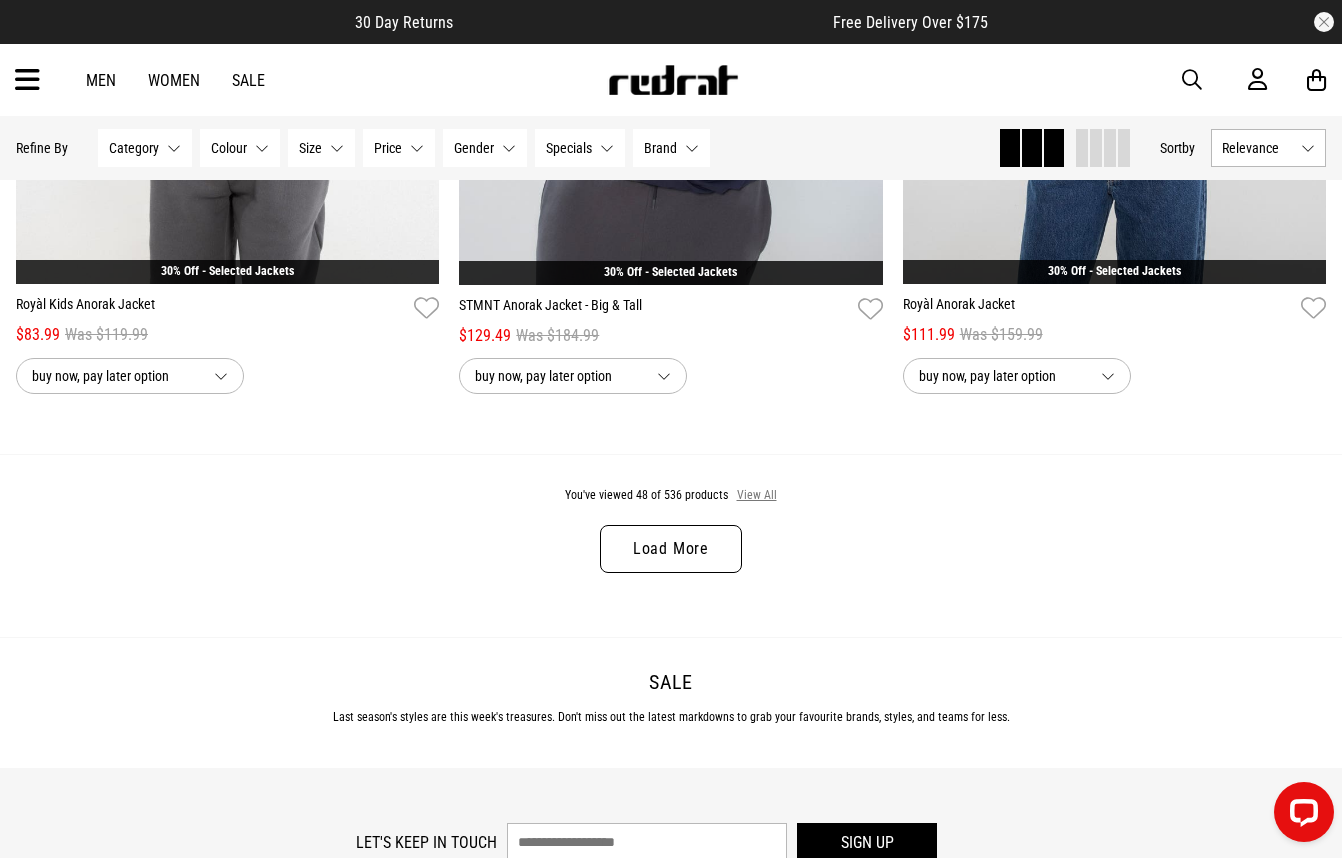 click on "View All" at bounding box center [757, 496] 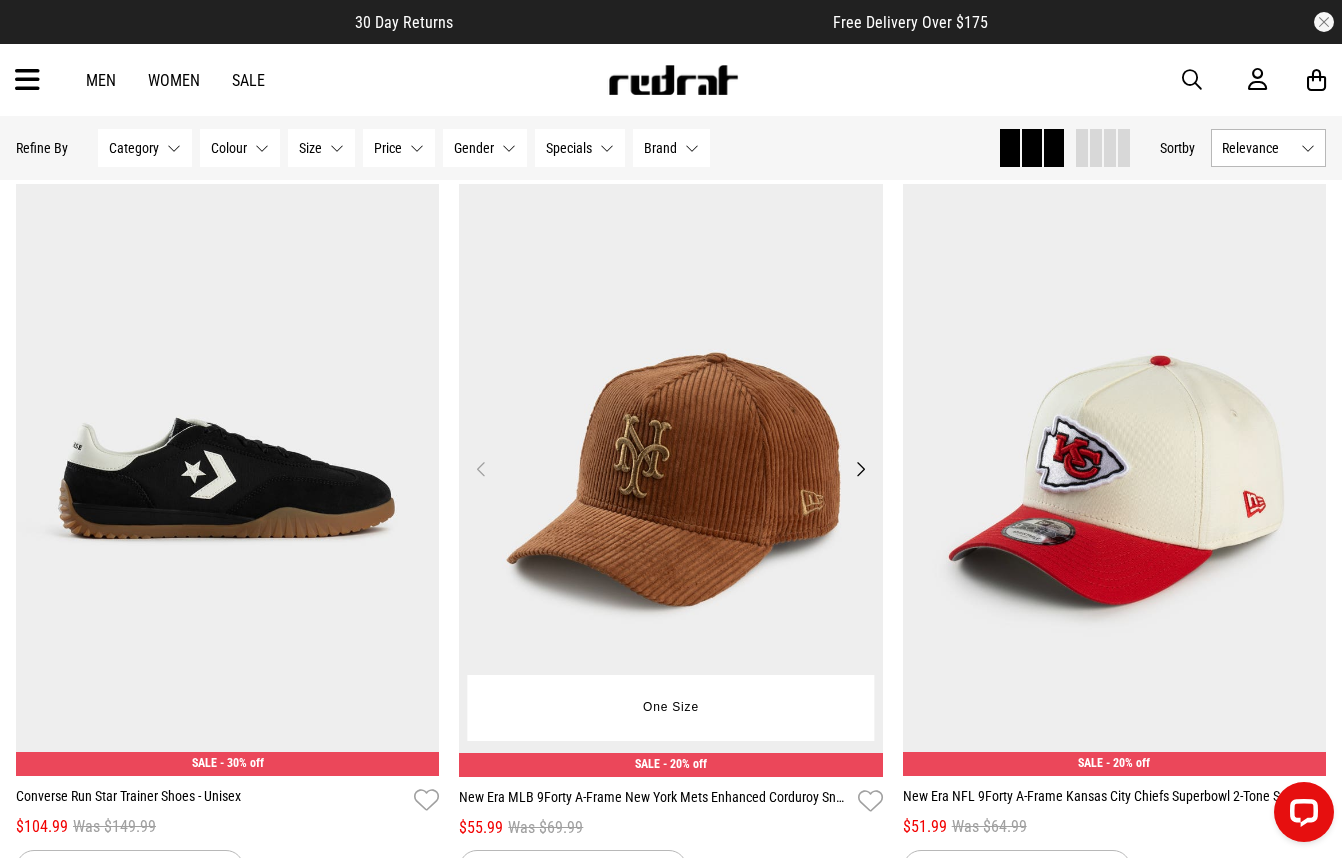 scroll, scrollTop: 17400, scrollLeft: 0, axis: vertical 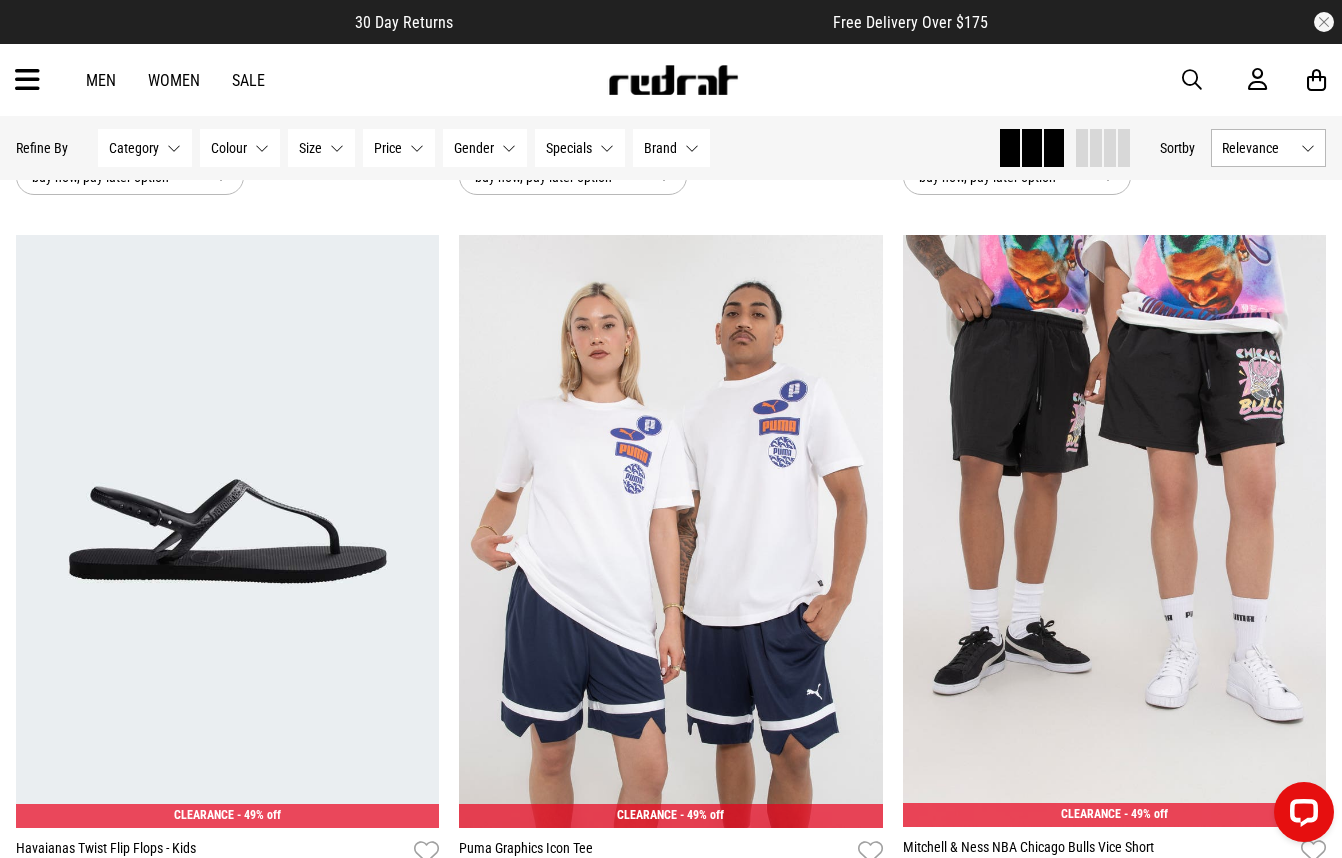 click on "Women" at bounding box center (174, 80) 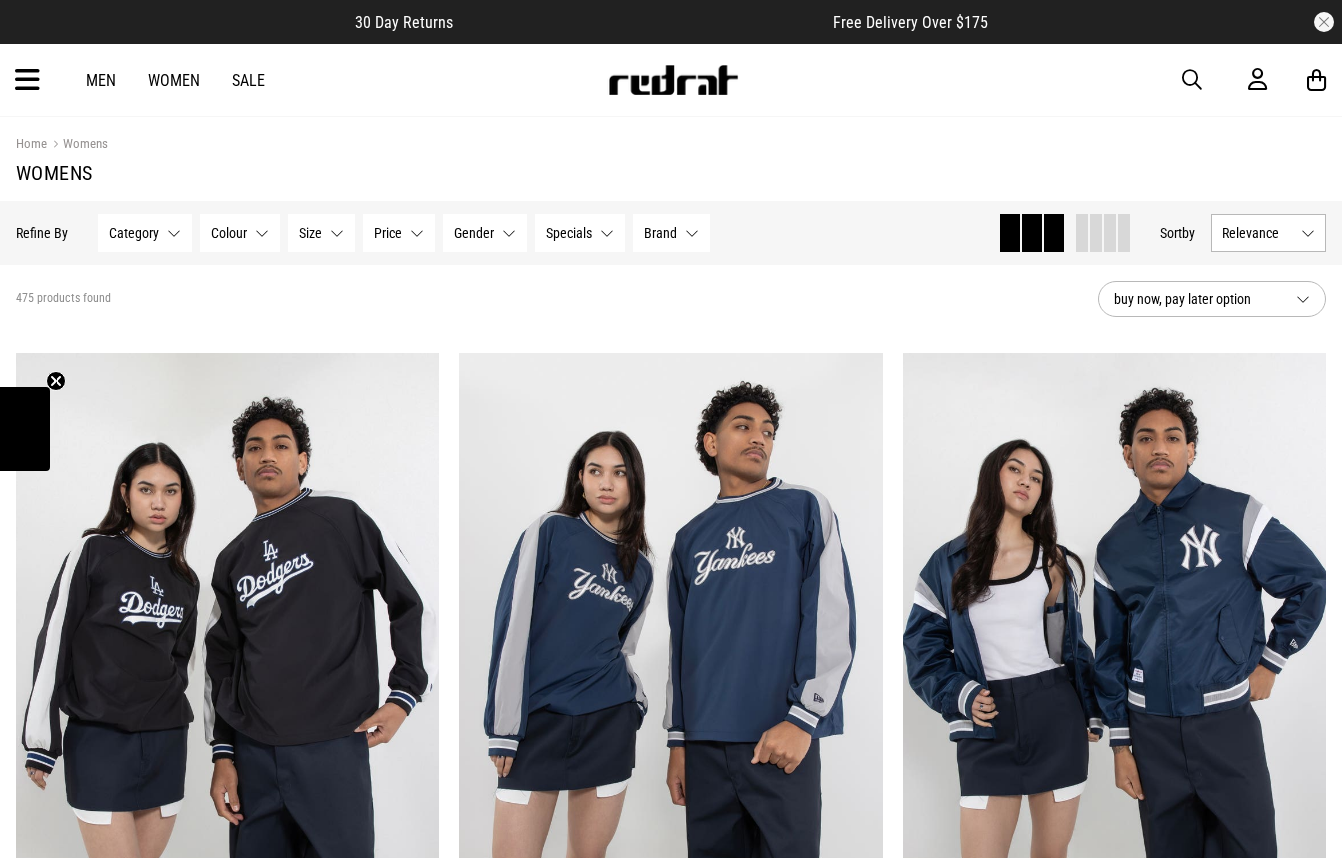 scroll, scrollTop: 0, scrollLeft: 0, axis: both 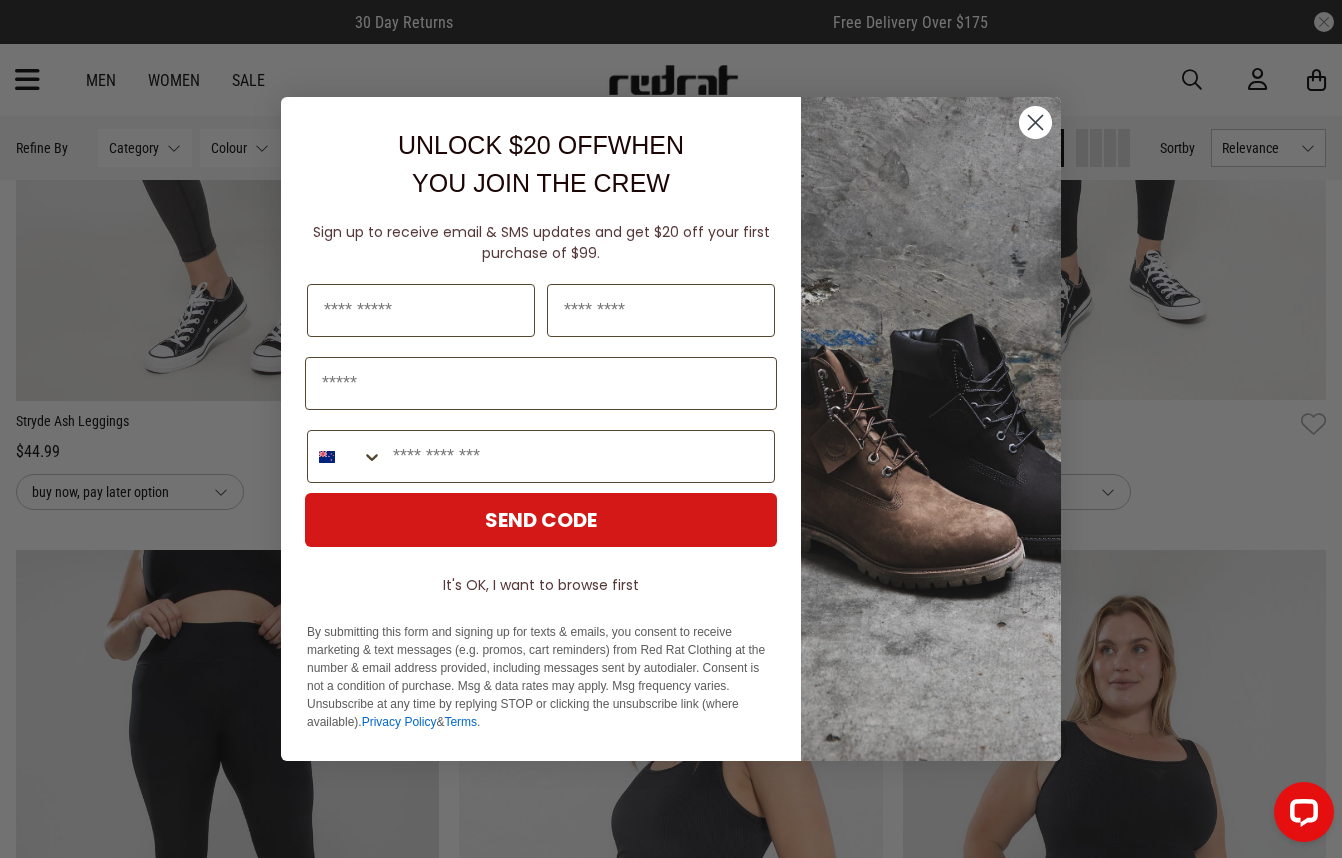 click 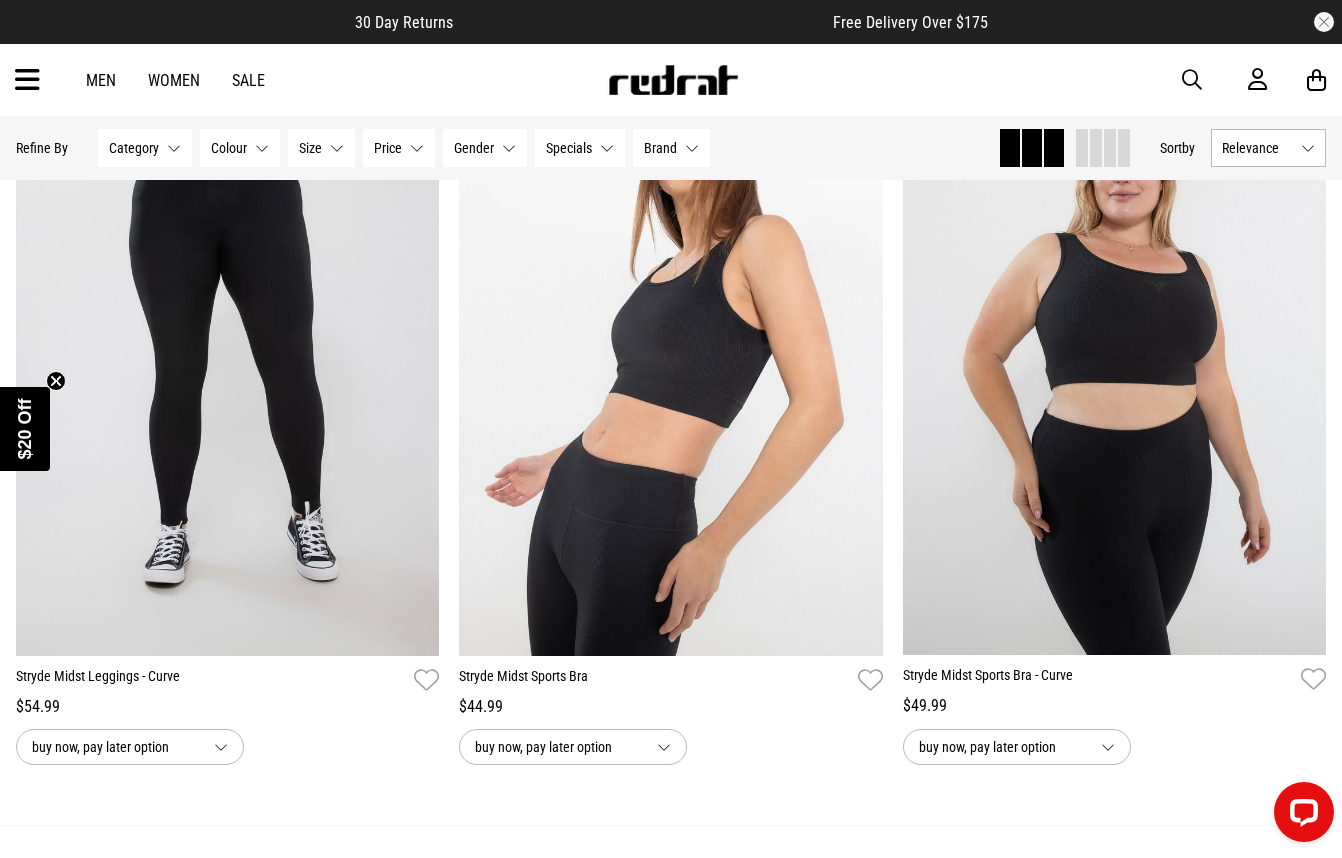 scroll, scrollTop: 5400, scrollLeft: 0, axis: vertical 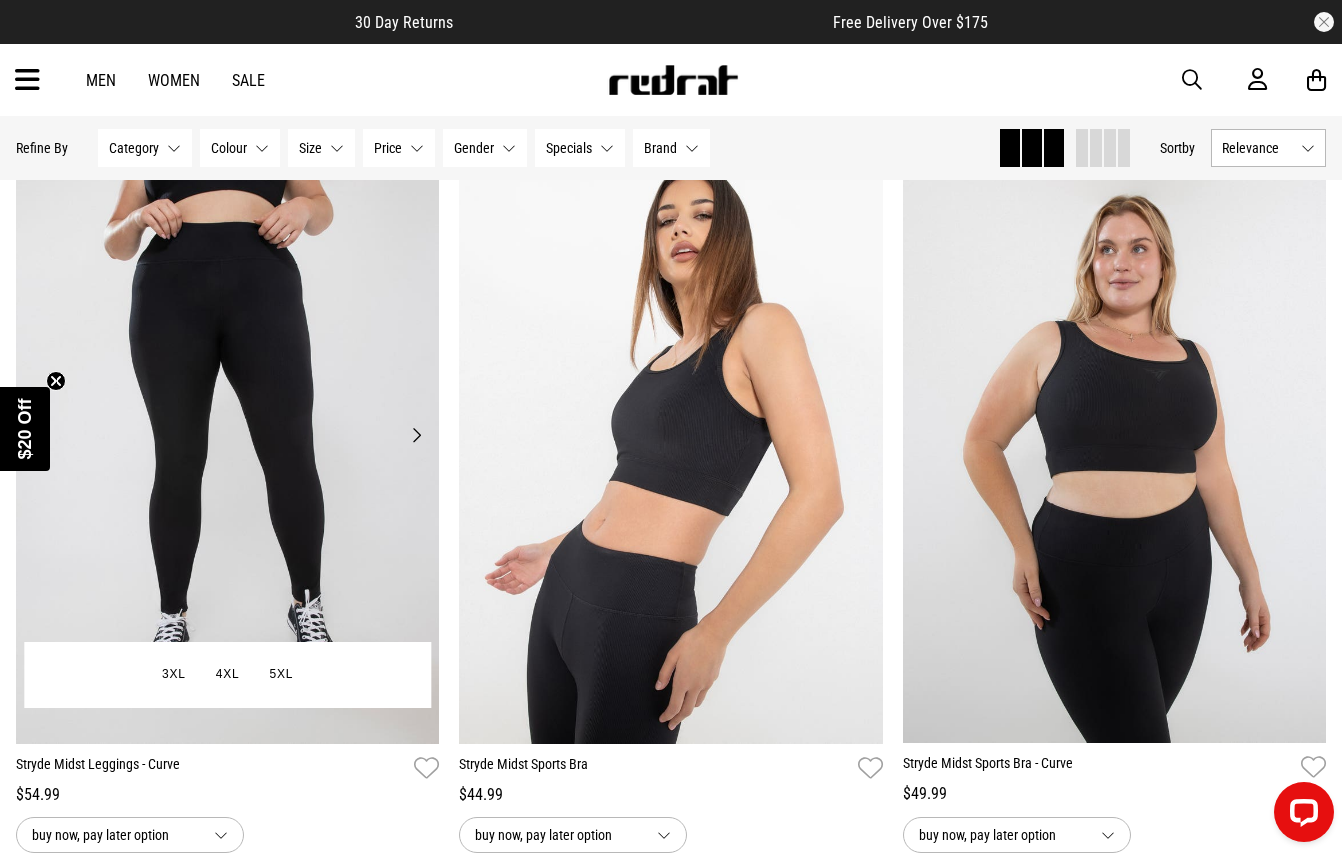 click on "Next" at bounding box center (416, 435) 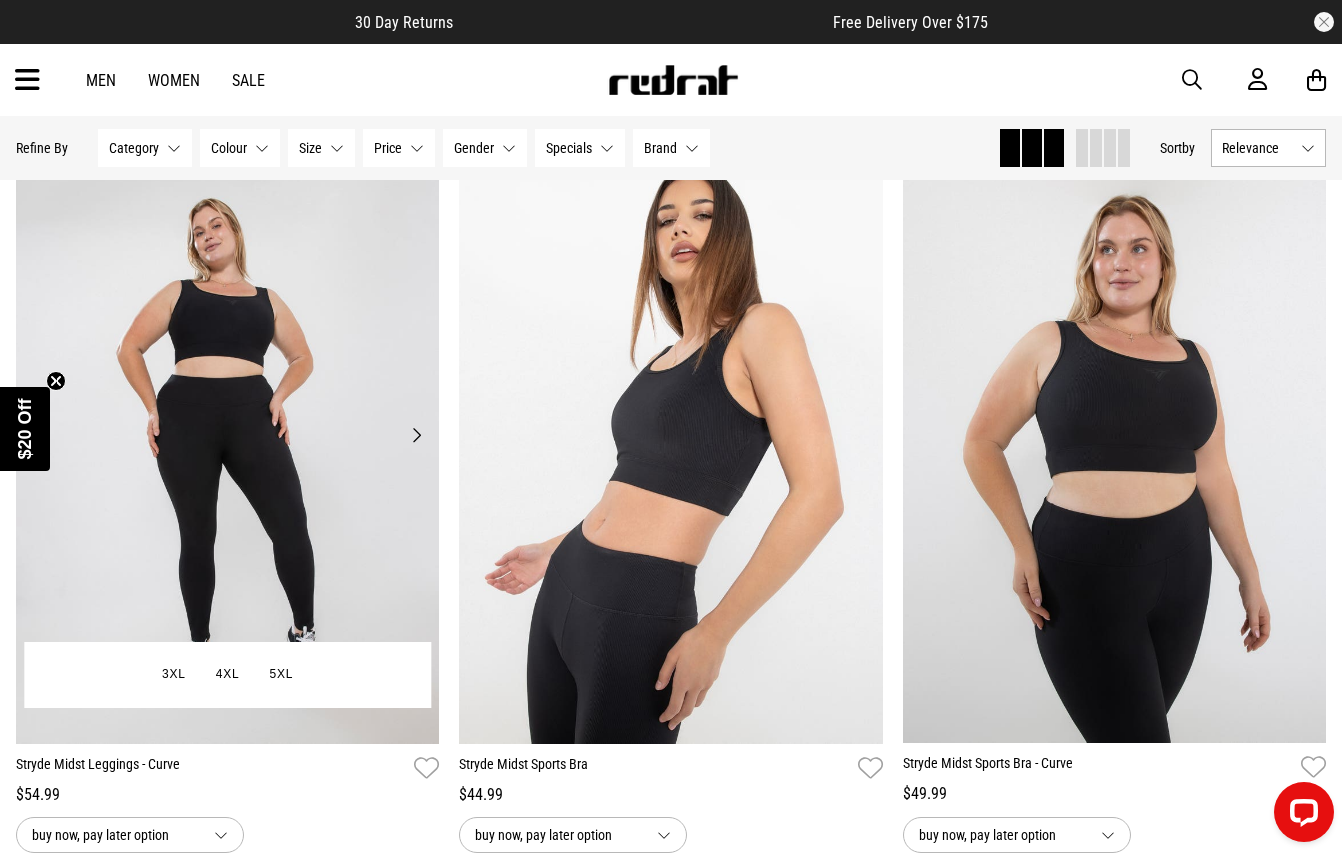 click on "Next" at bounding box center (416, 435) 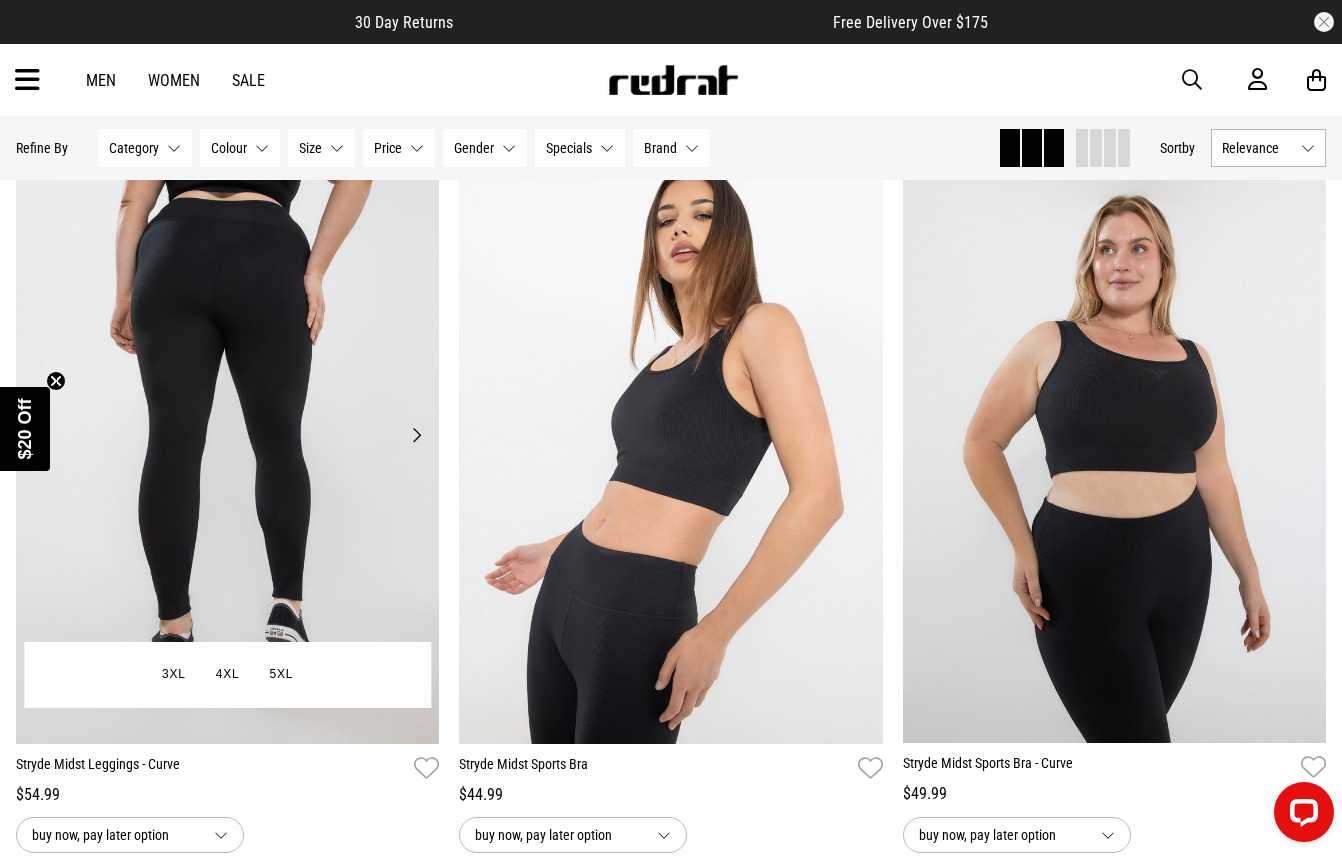 click on "Next" at bounding box center [416, 435] 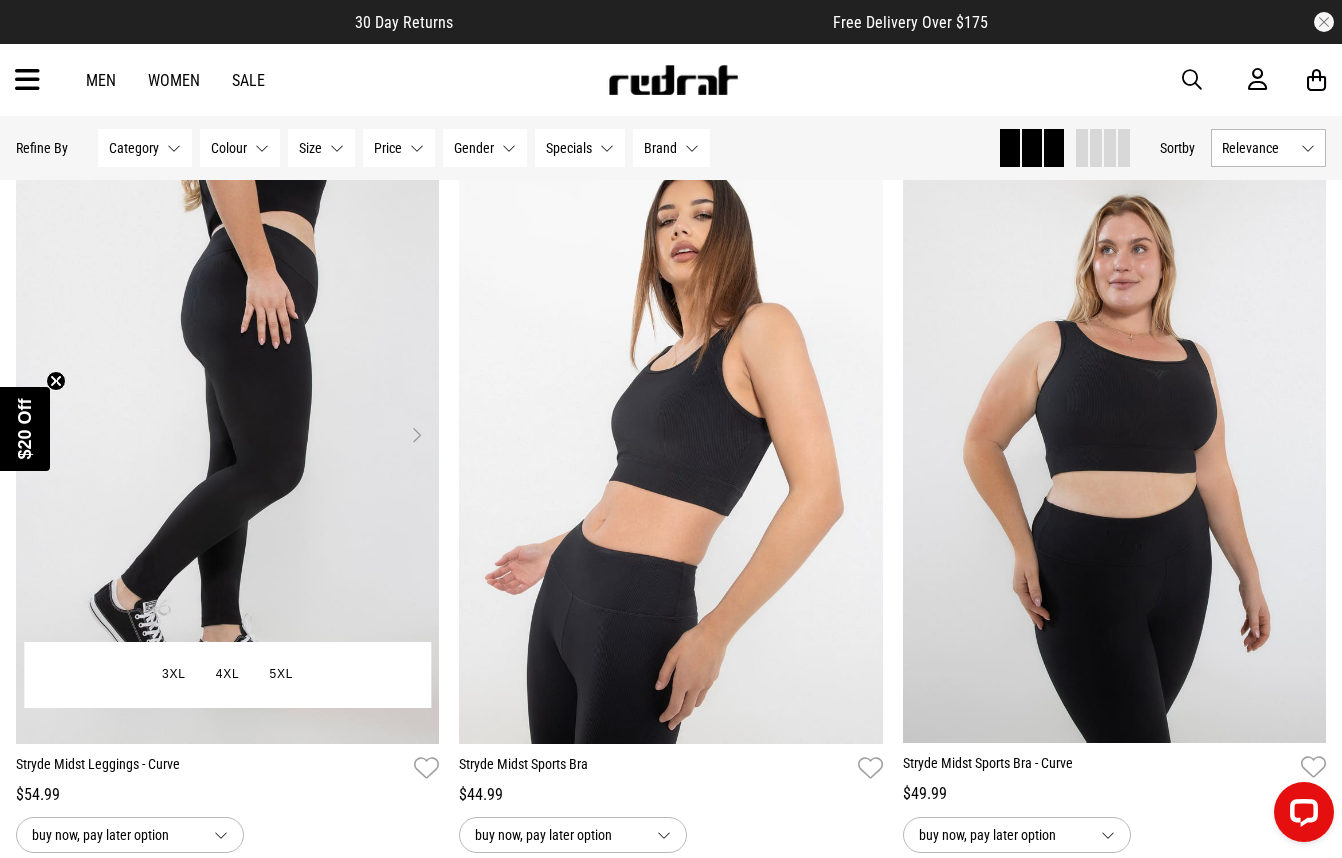 click on "Next" at bounding box center (416, 435) 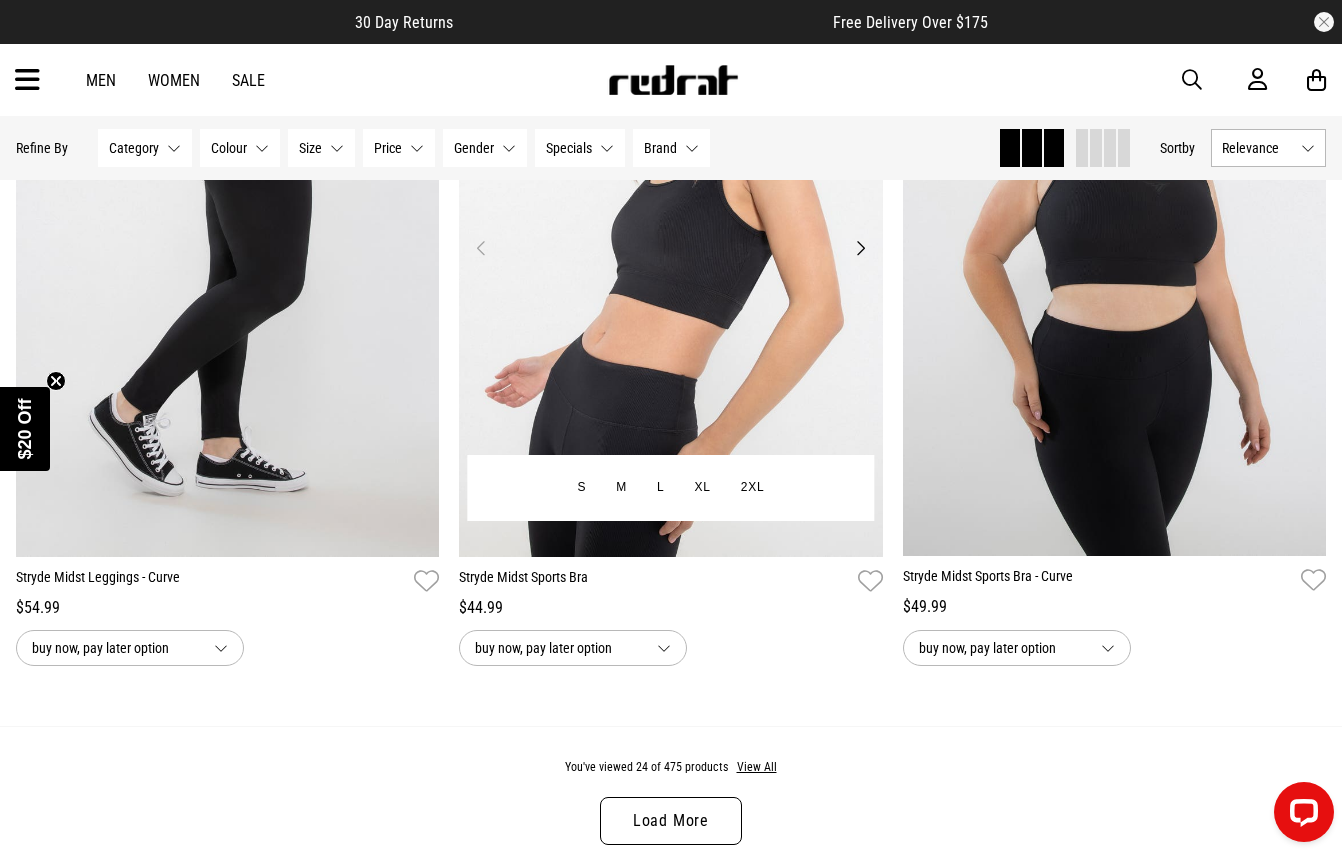 scroll, scrollTop: 6000, scrollLeft: 0, axis: vertical 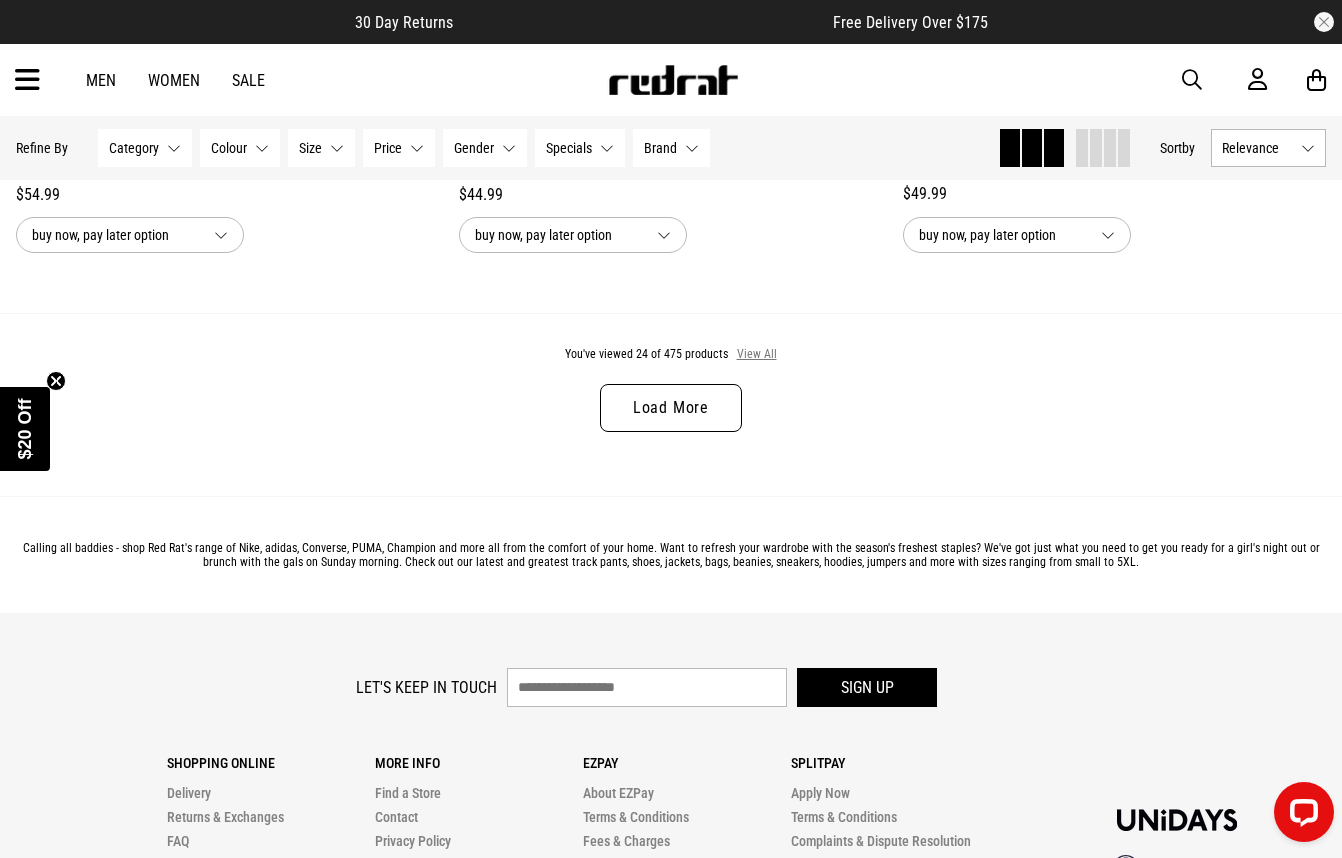 click on "View All" at bounding box center [757, 355] 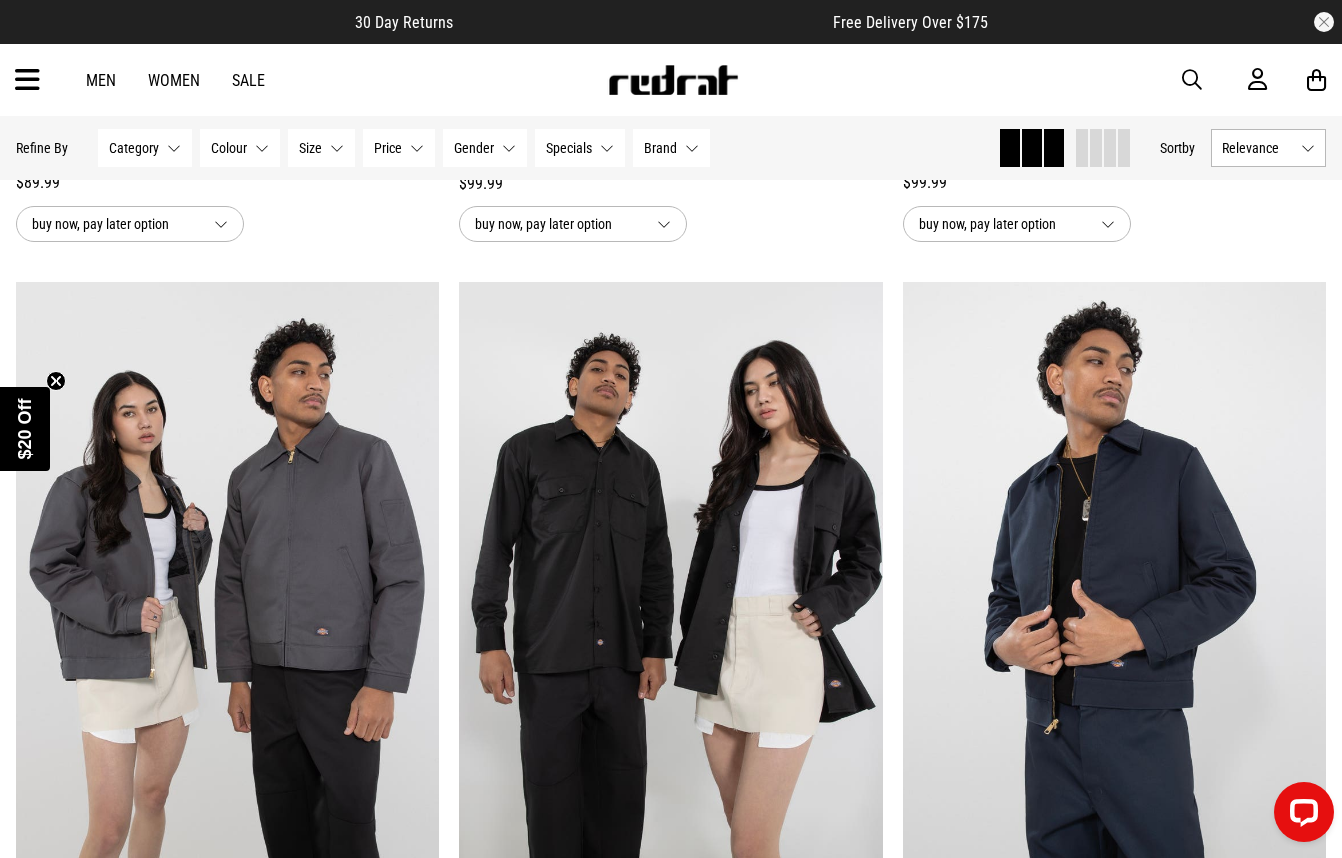 scroll, scrollTop: 10000, scrollLeft: 0, axis: vertical 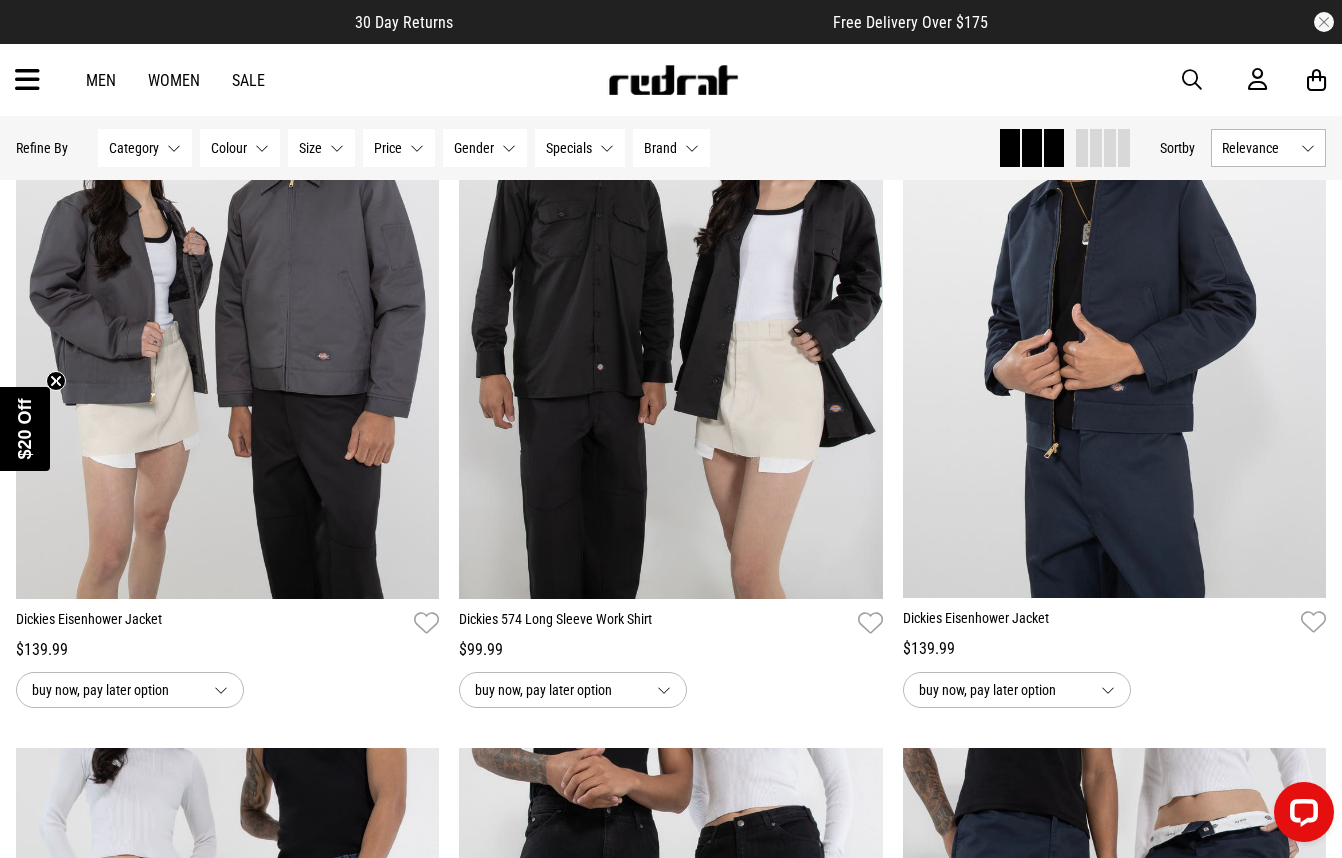 click at bounding box center (27, 80) 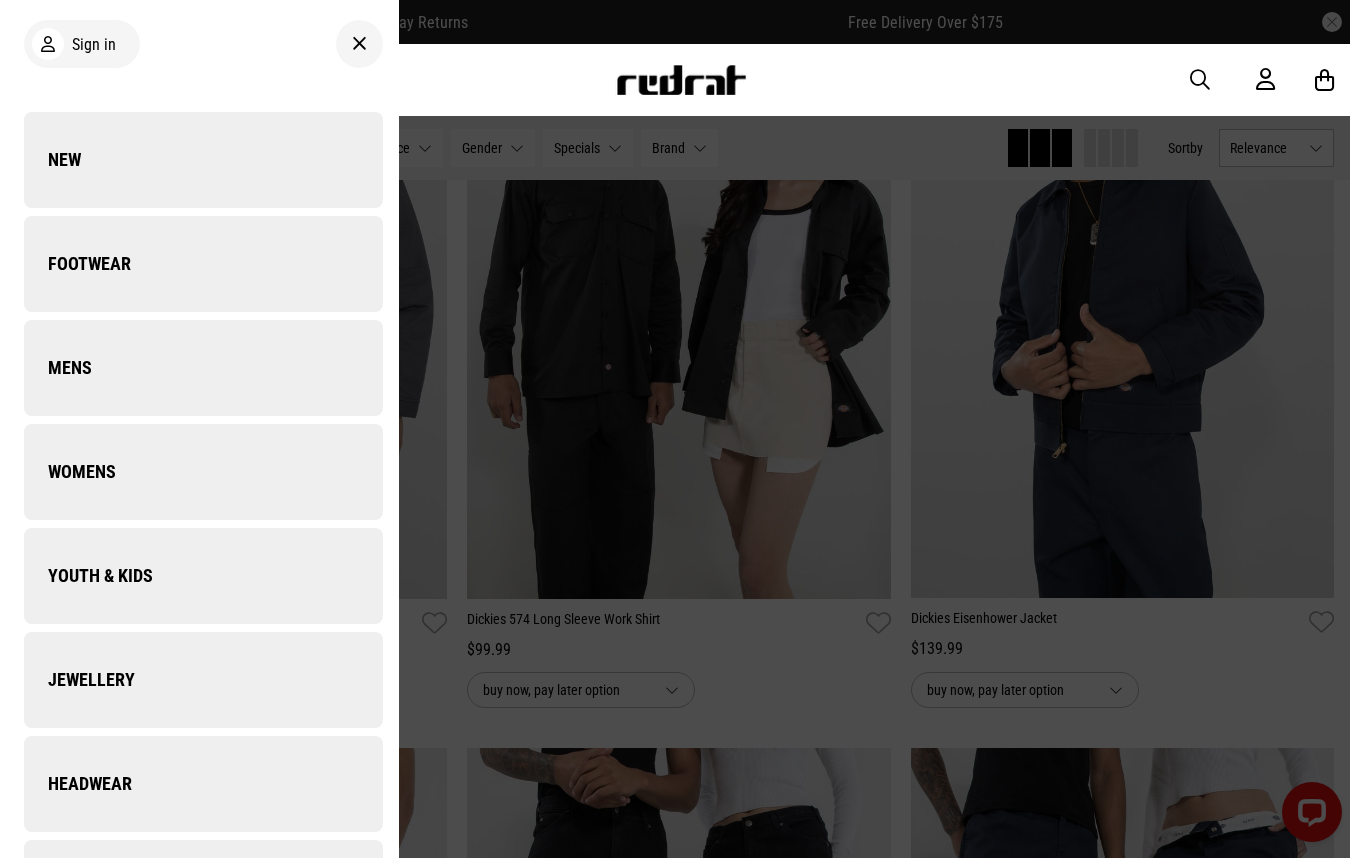 scroll, scrollTop: 10073, scrollLeft: 0, axis: vertical 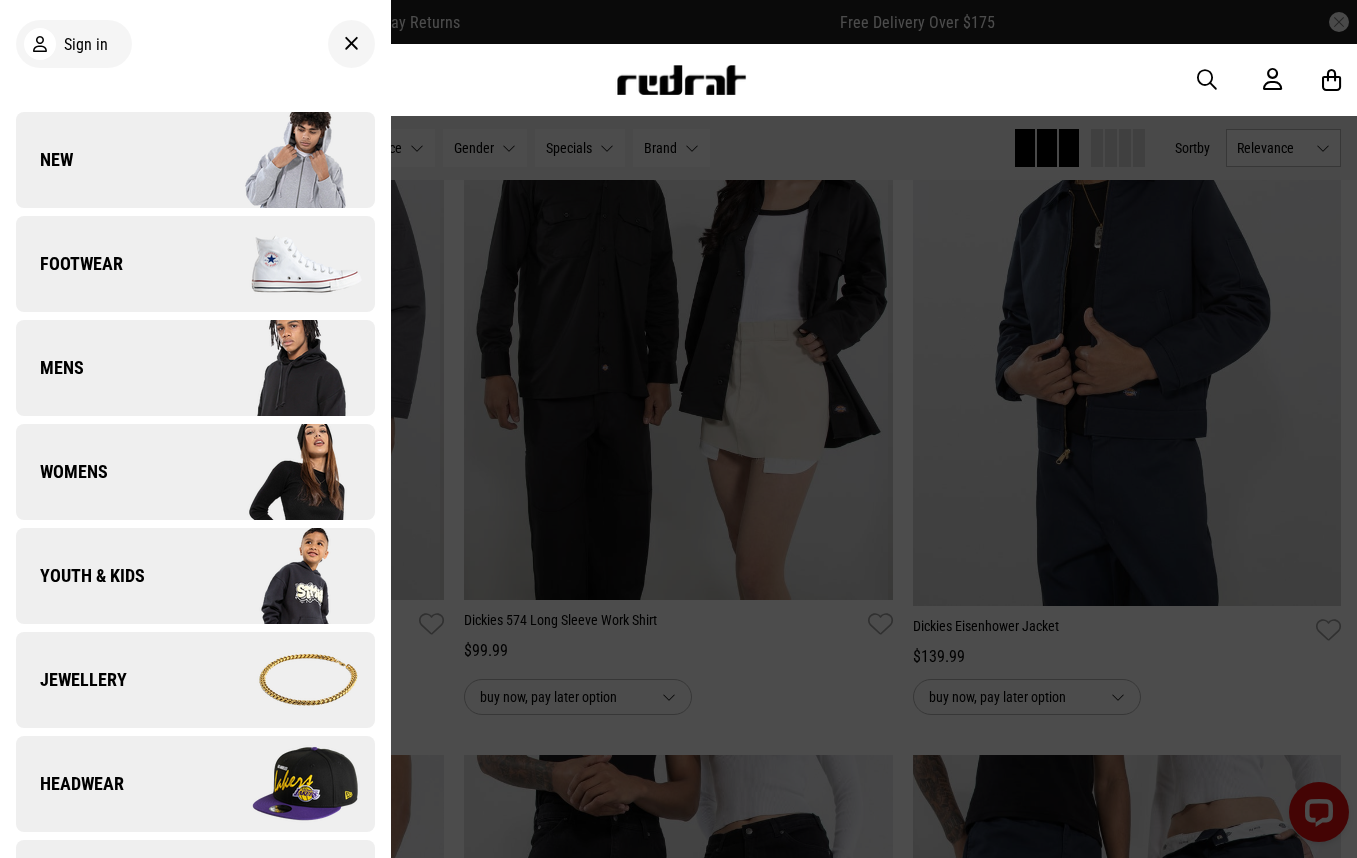 click on "Womens" at bounding box center (62, 472) 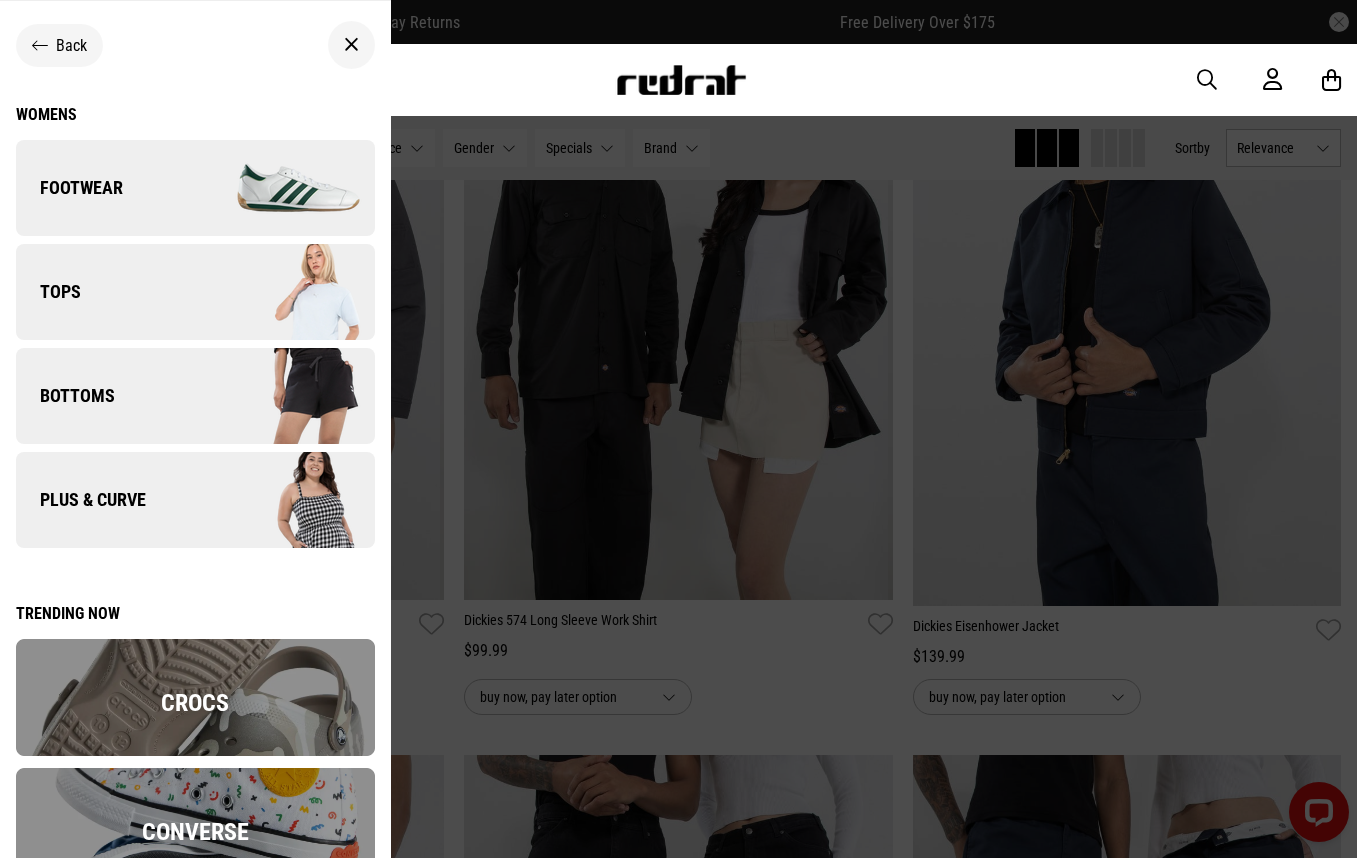 click on "Footwear" at bounding box center [69, 188] 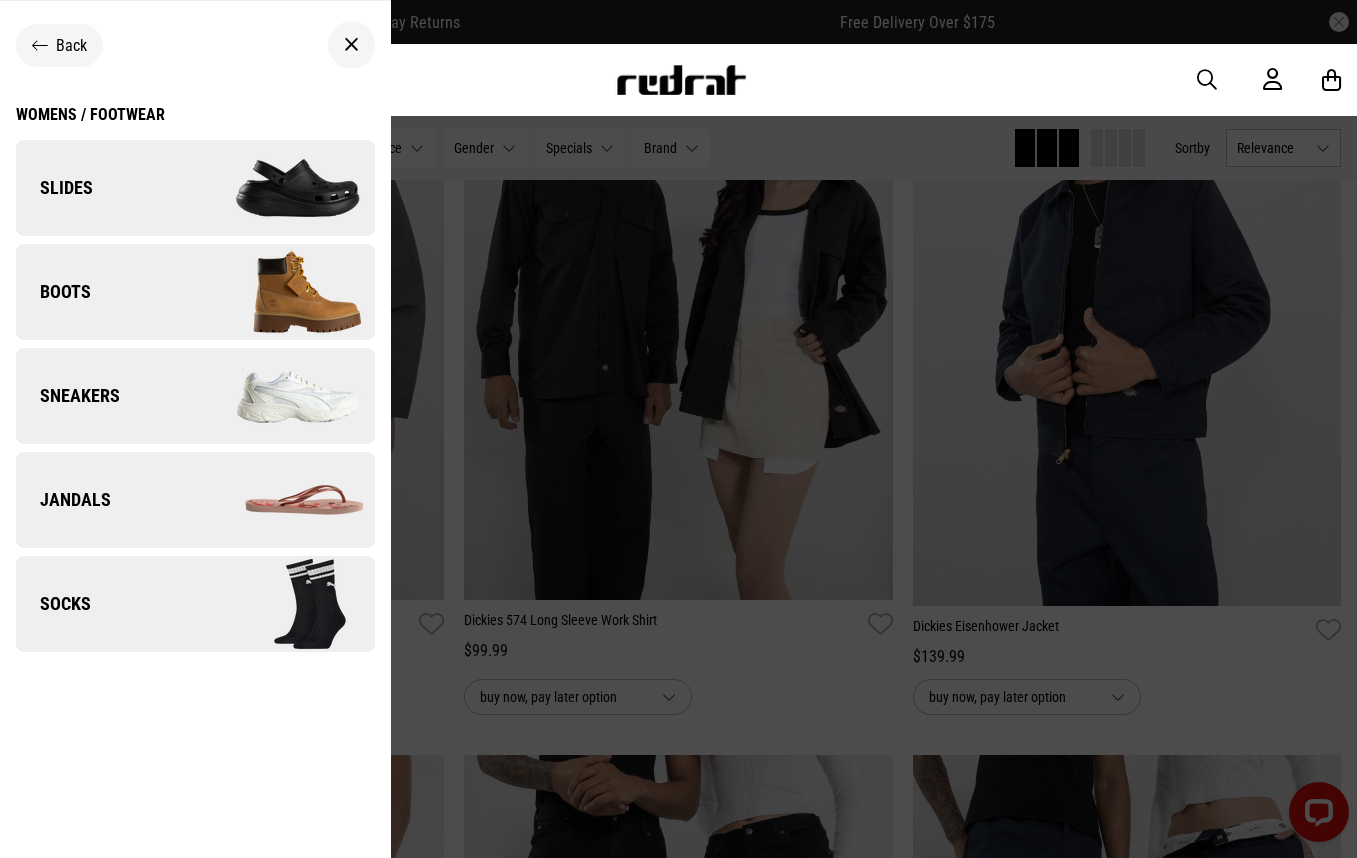 click on "Slides" at bounding box center (54, 188) 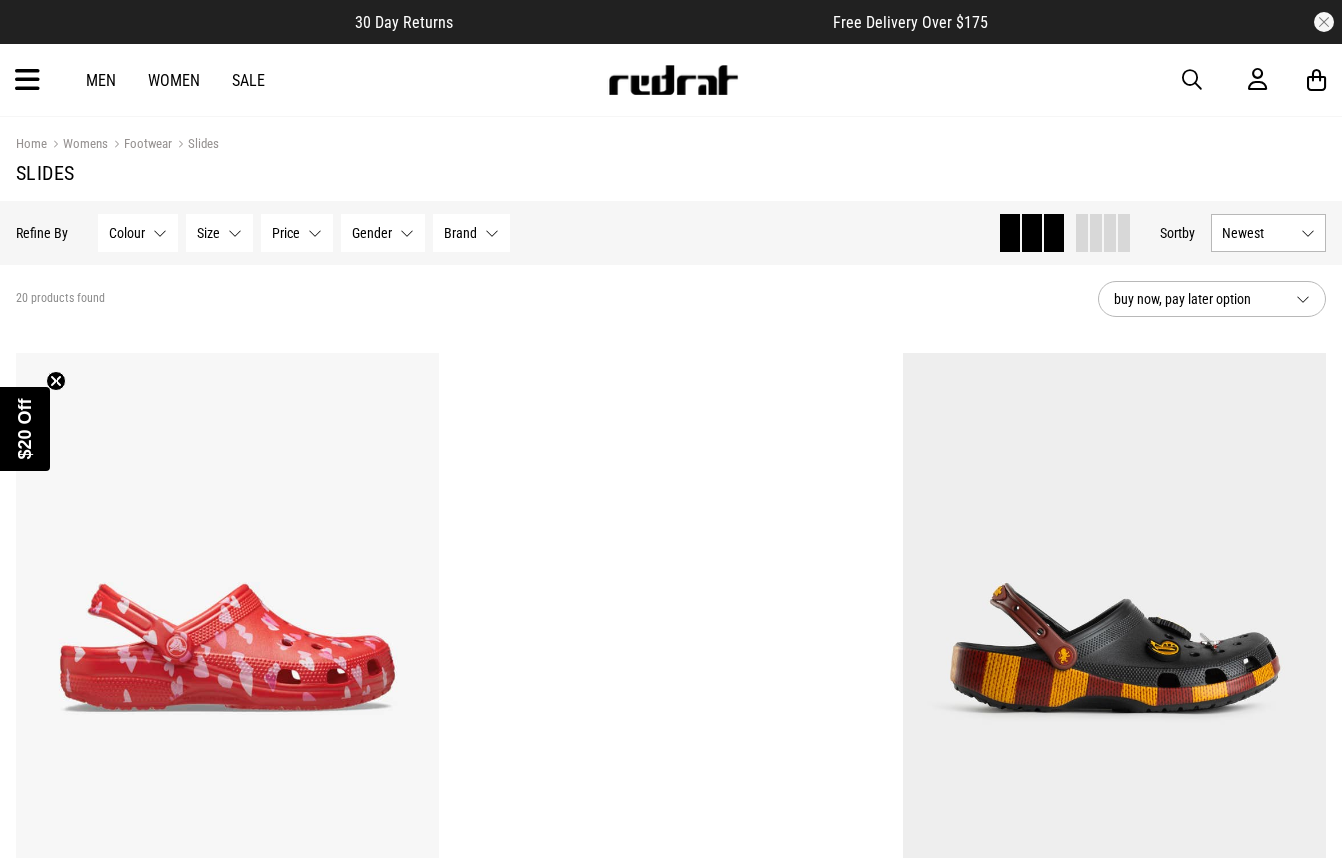 scroll, scrollTop: 0, scrollLeft: 0, axis: both 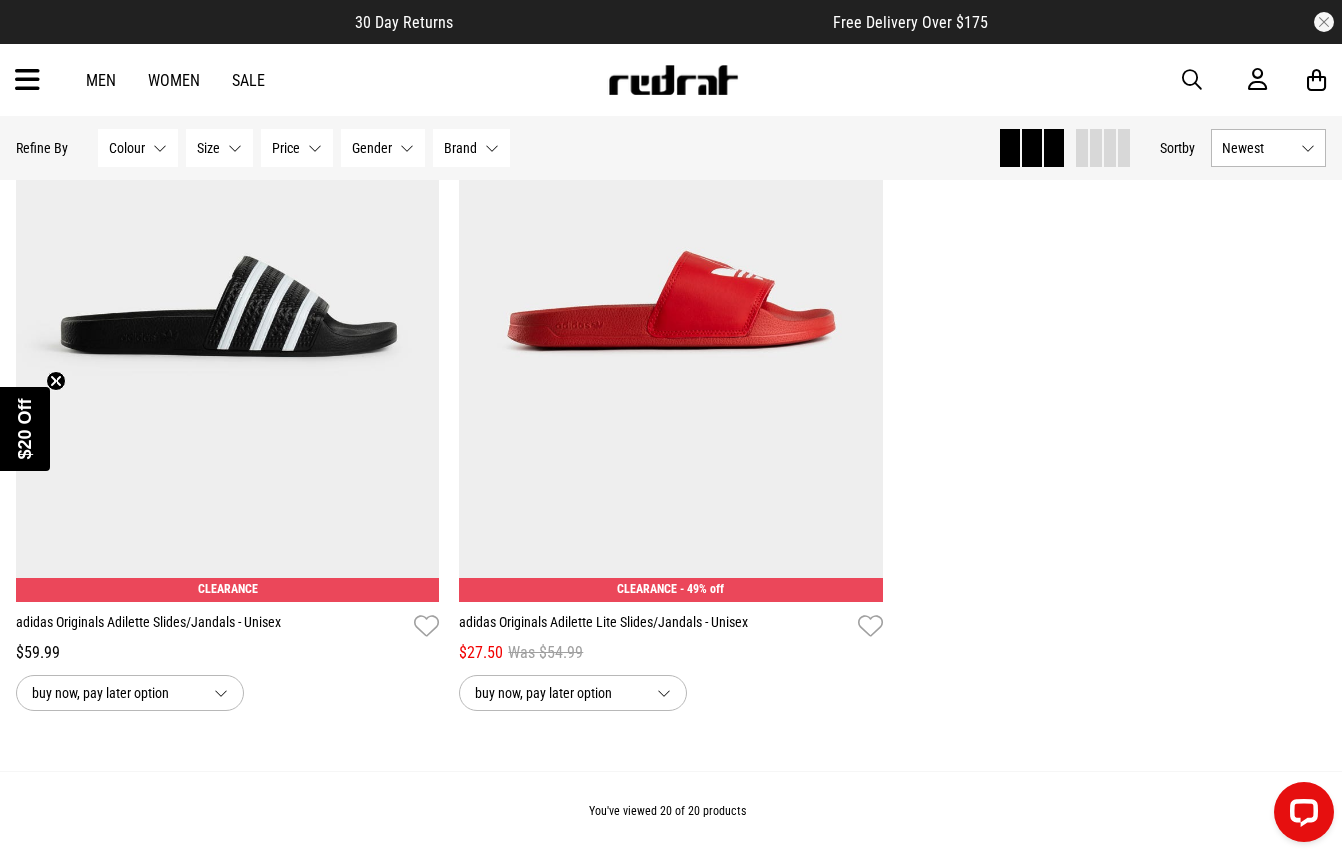 click at bounding box center (27, 80) 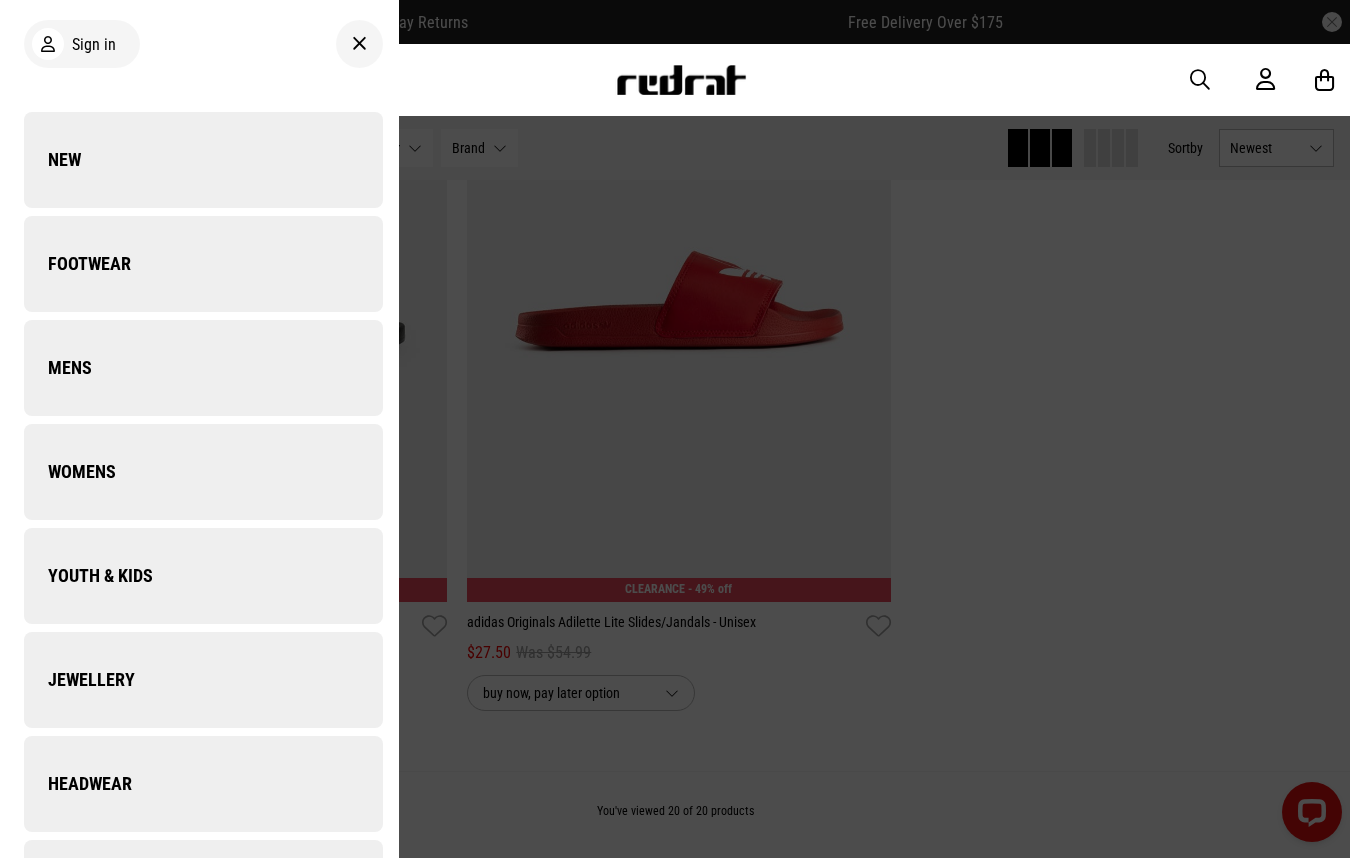 scroll, scrollTop: 4836, scrollLeft: 0, axis: vertical 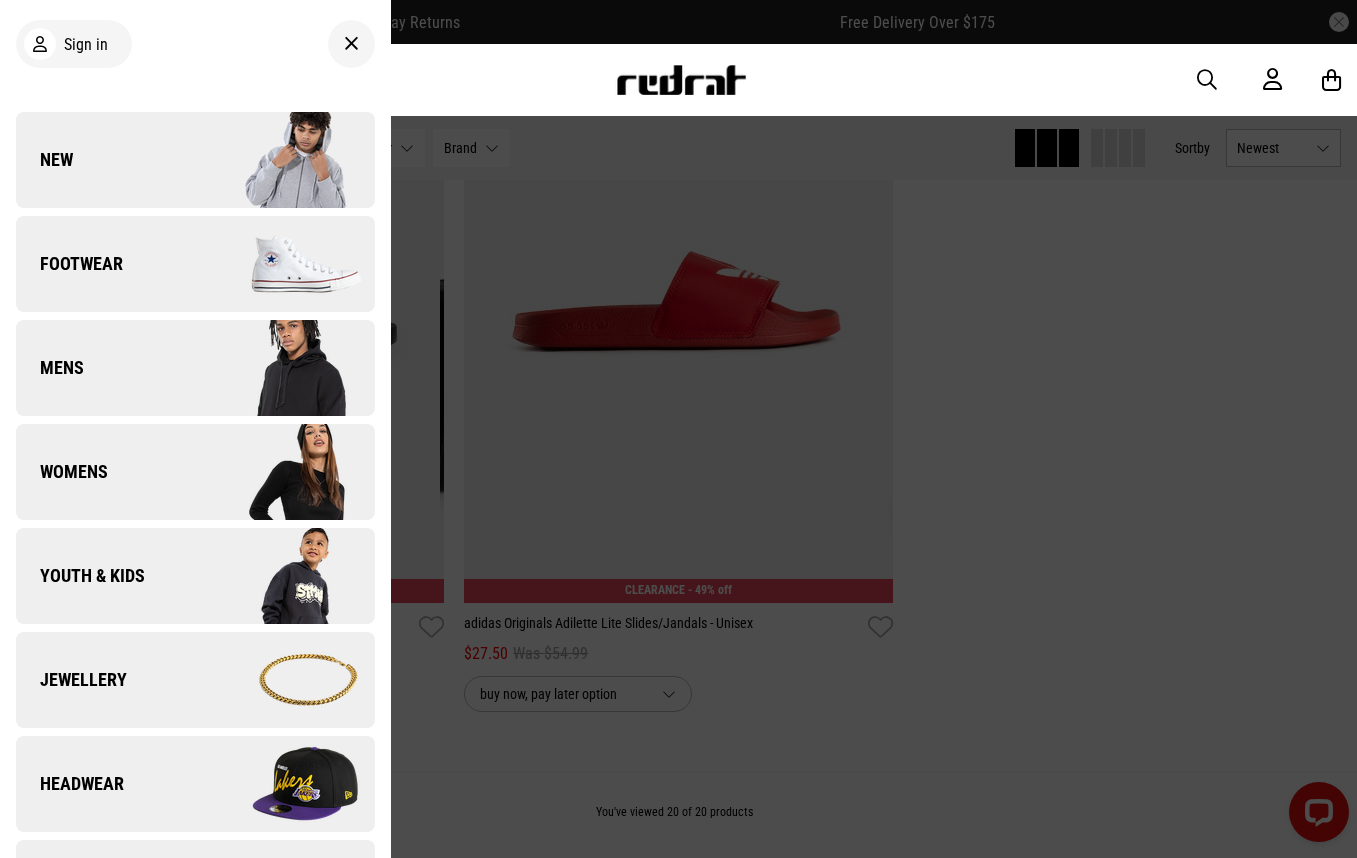 click on "Footwear" at bounding box center [69, 264] 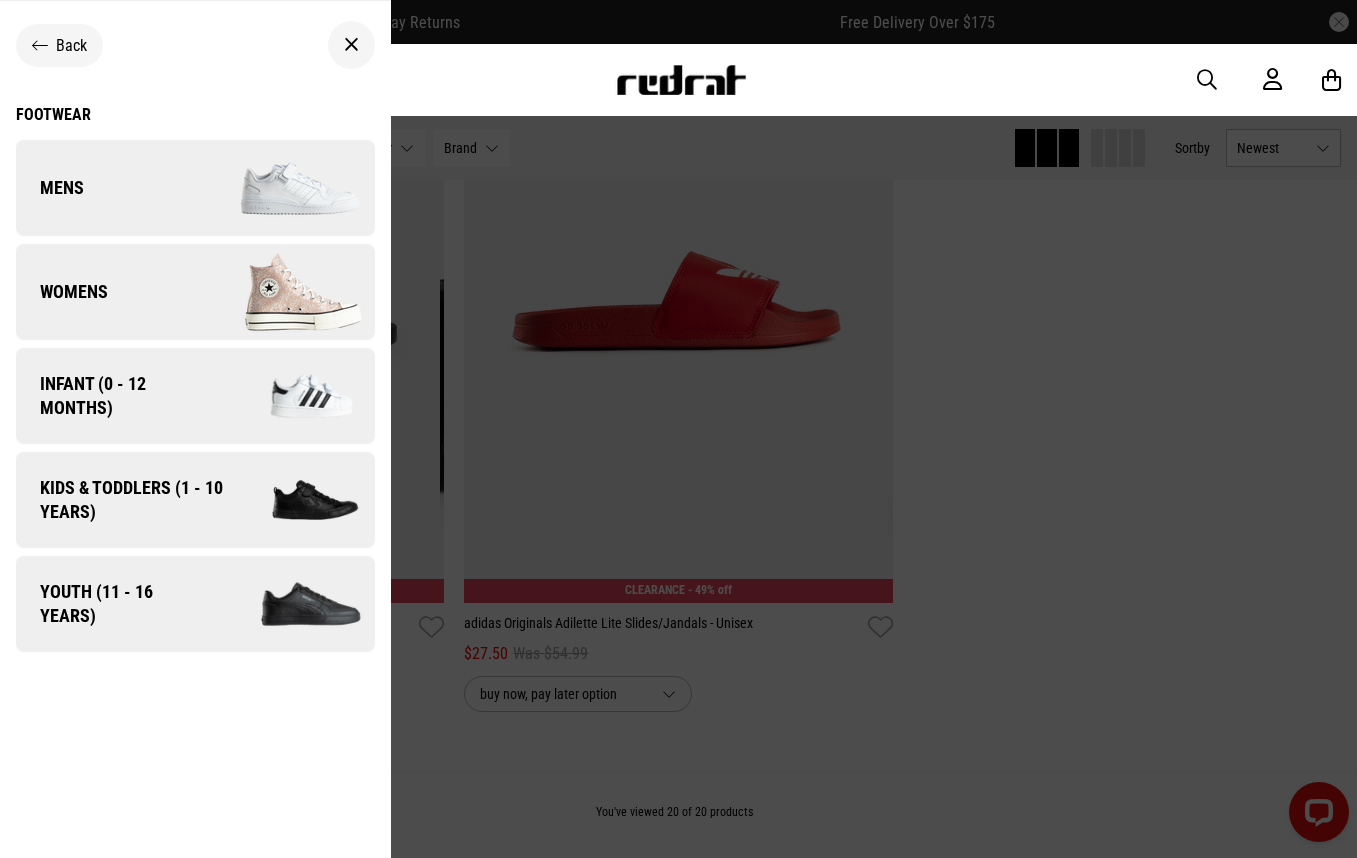 click on "Womens" at bounding box center [195, 292] 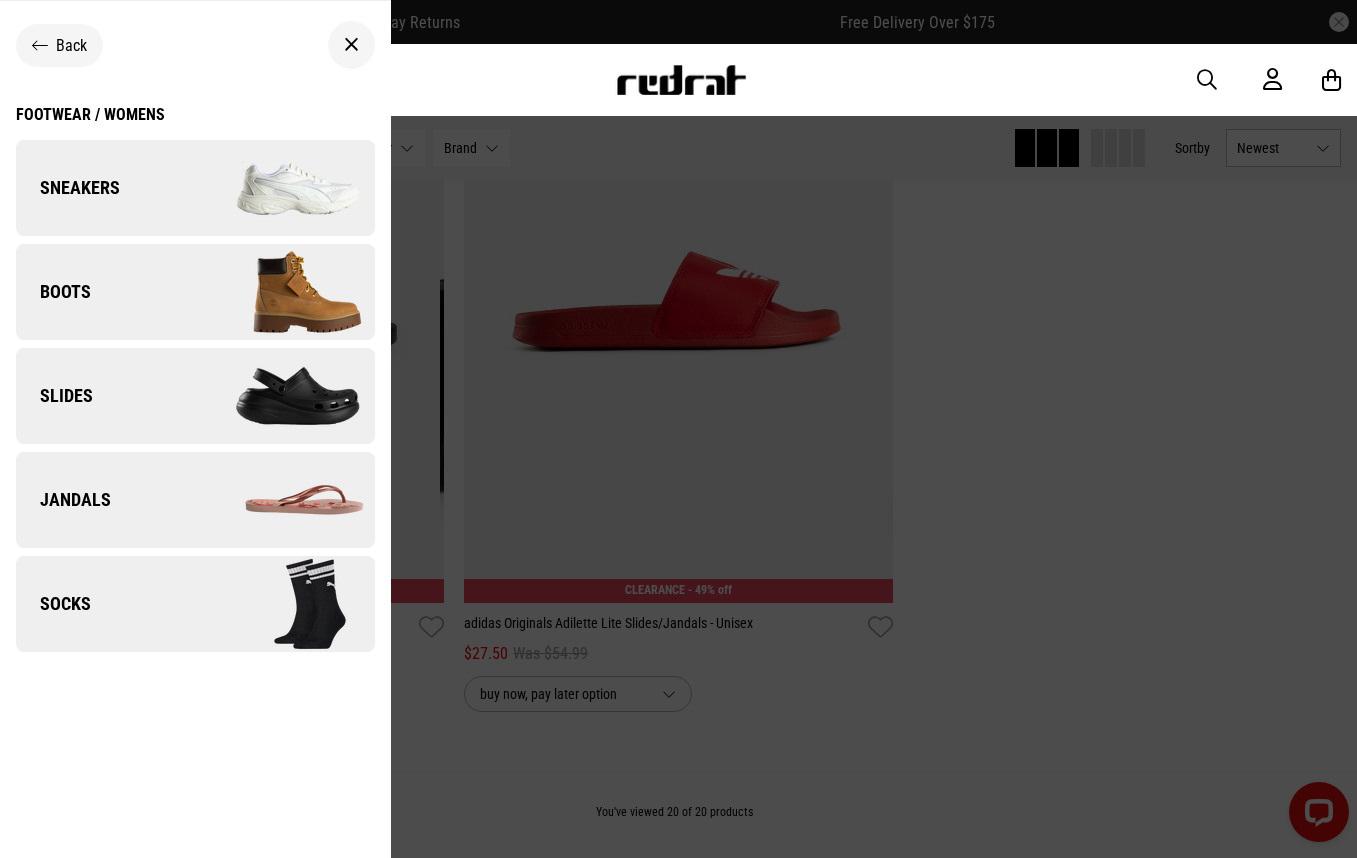 click on "Sneakers" at bounding box center [195, 188] 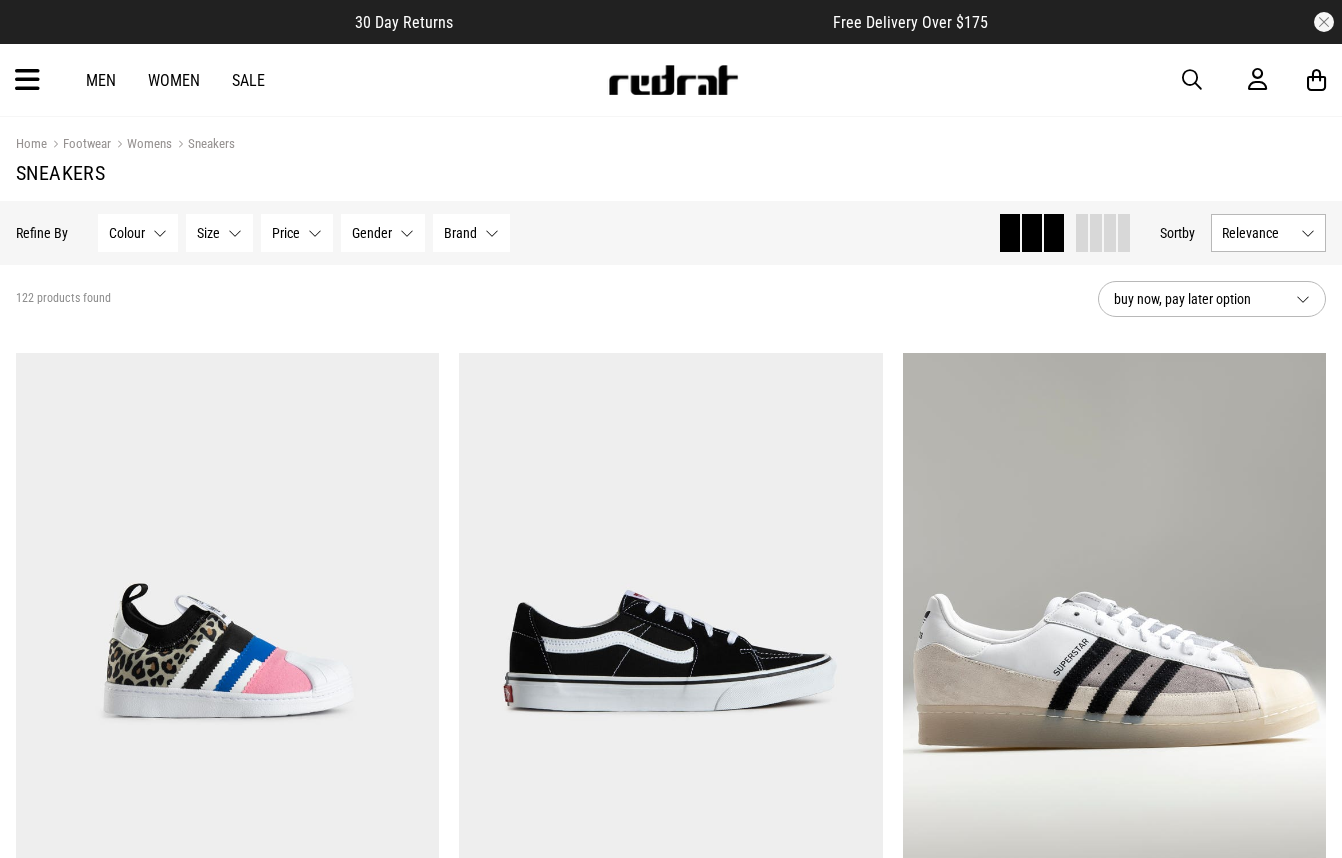 scroll, scrollTop: 0, scrollLeft: 0, axis: both 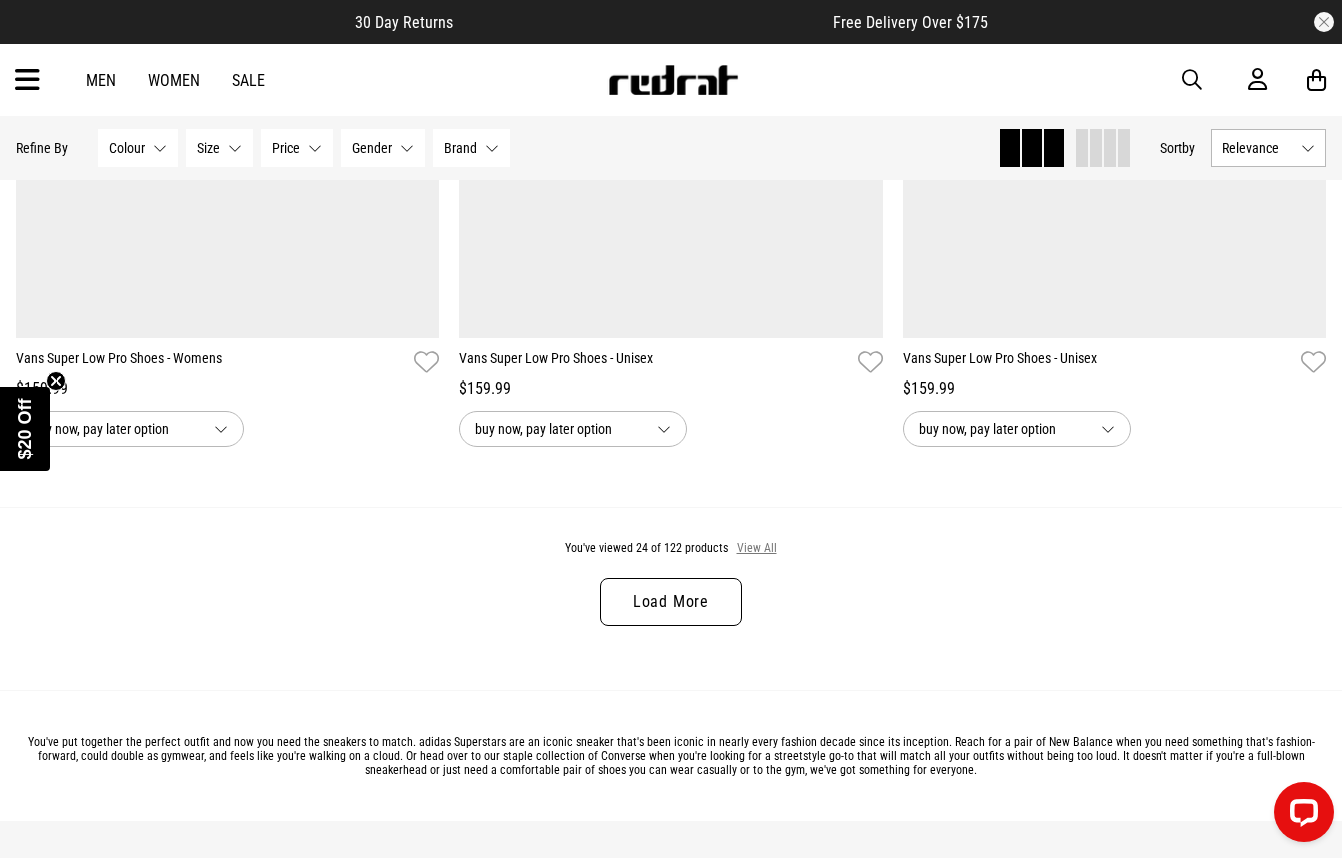 click on "View All" at bounding box center [757, 549] 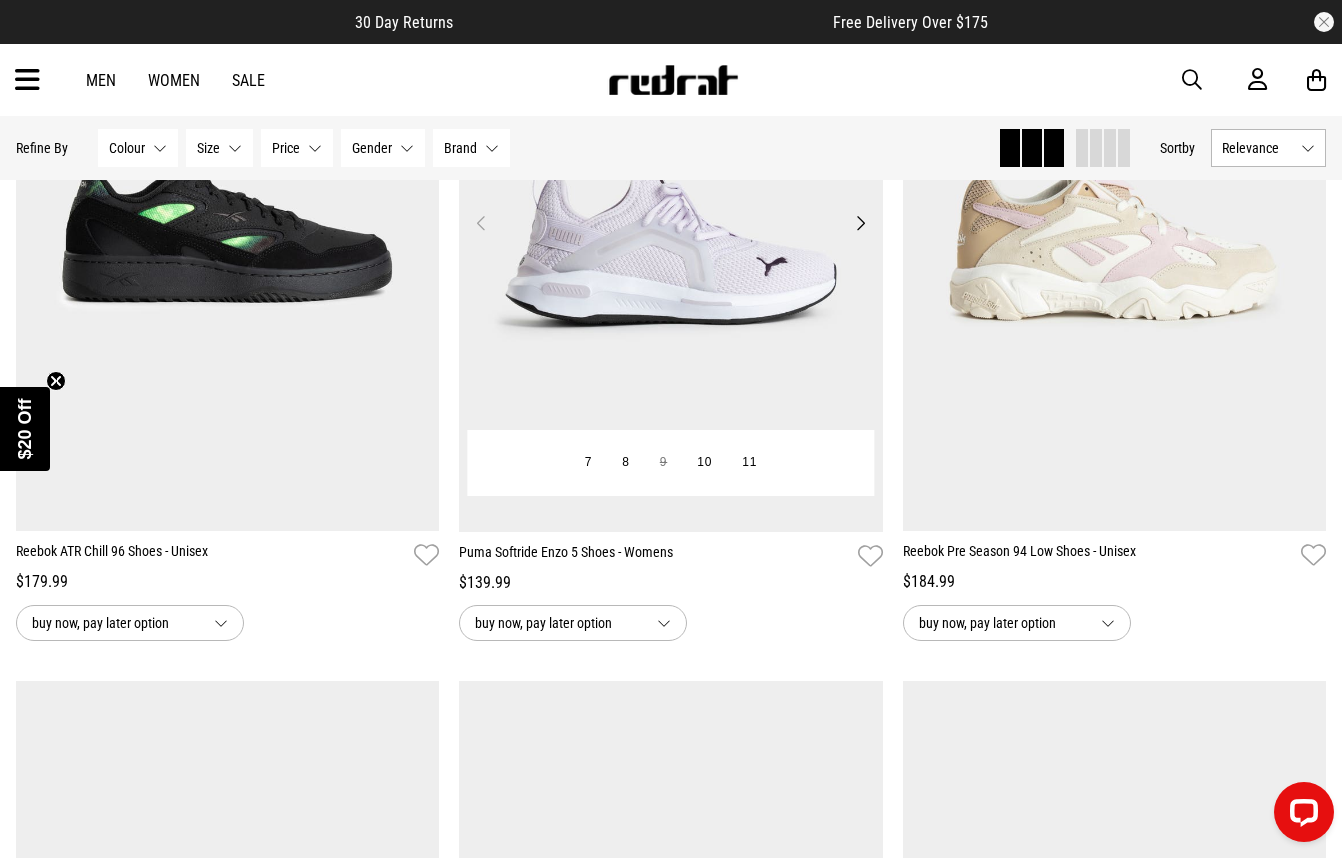scroll, scrollTop: 6200, scrollLeft: 0, axis: vertical 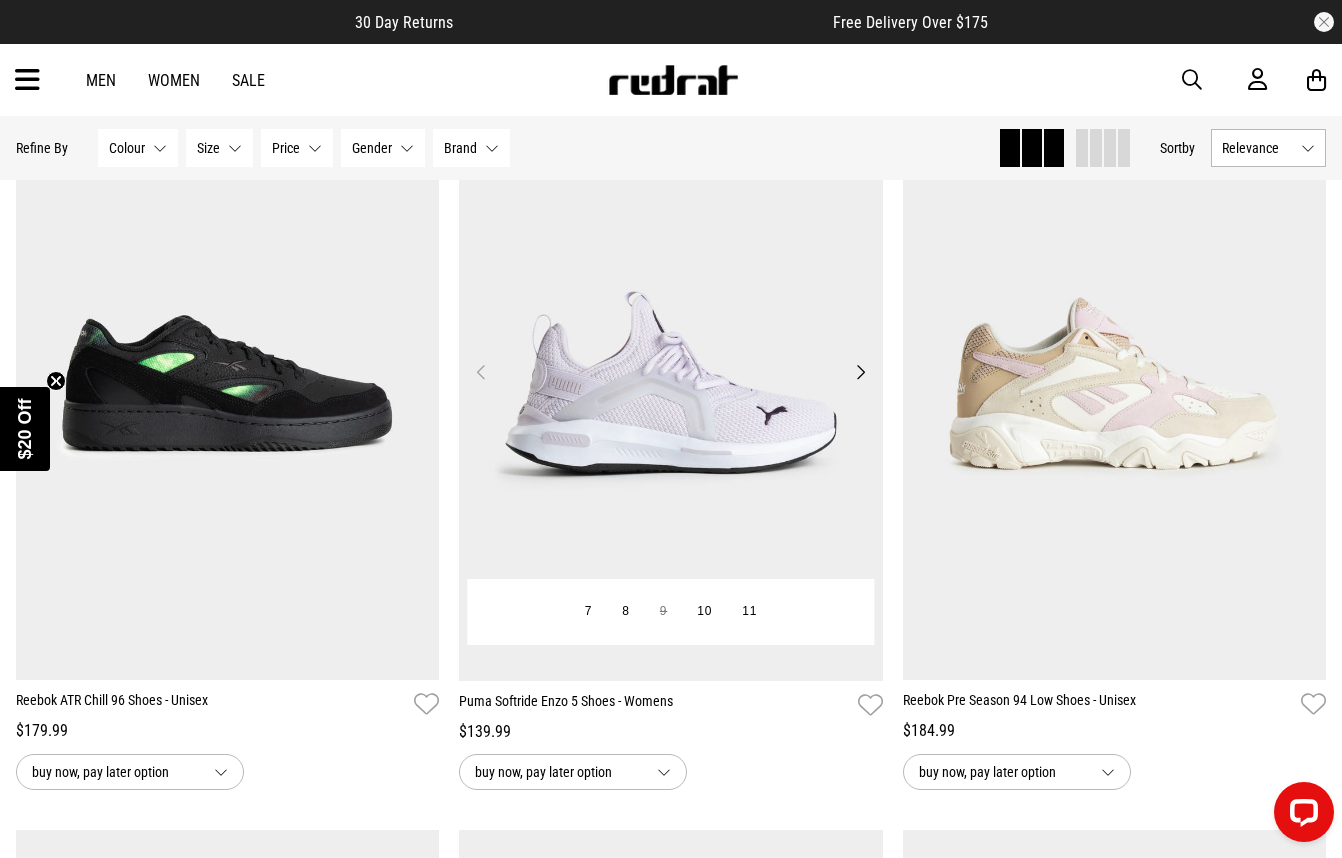 click on "Next" at bounding box center [860, 372] 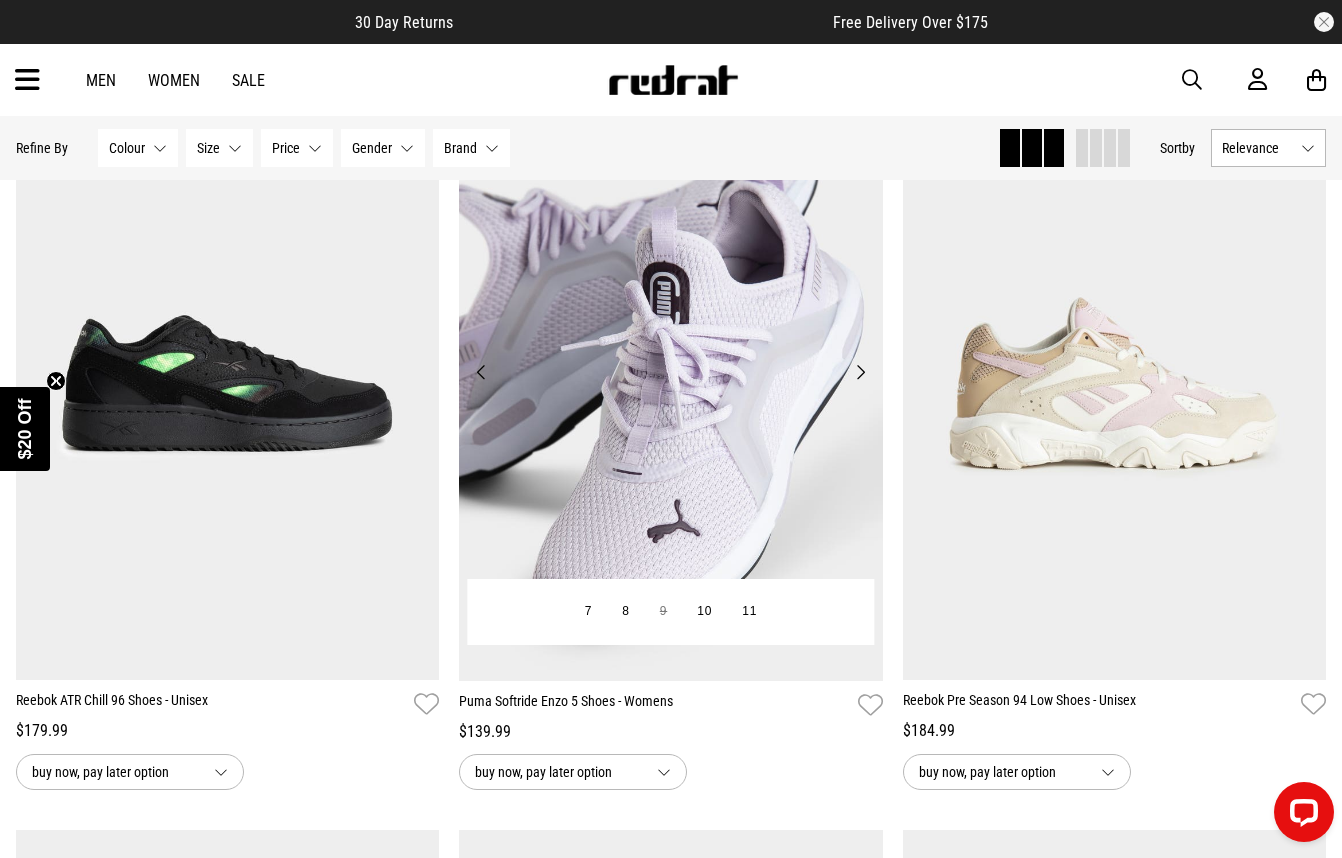 click on "Next" at bounding box center (860, 372) 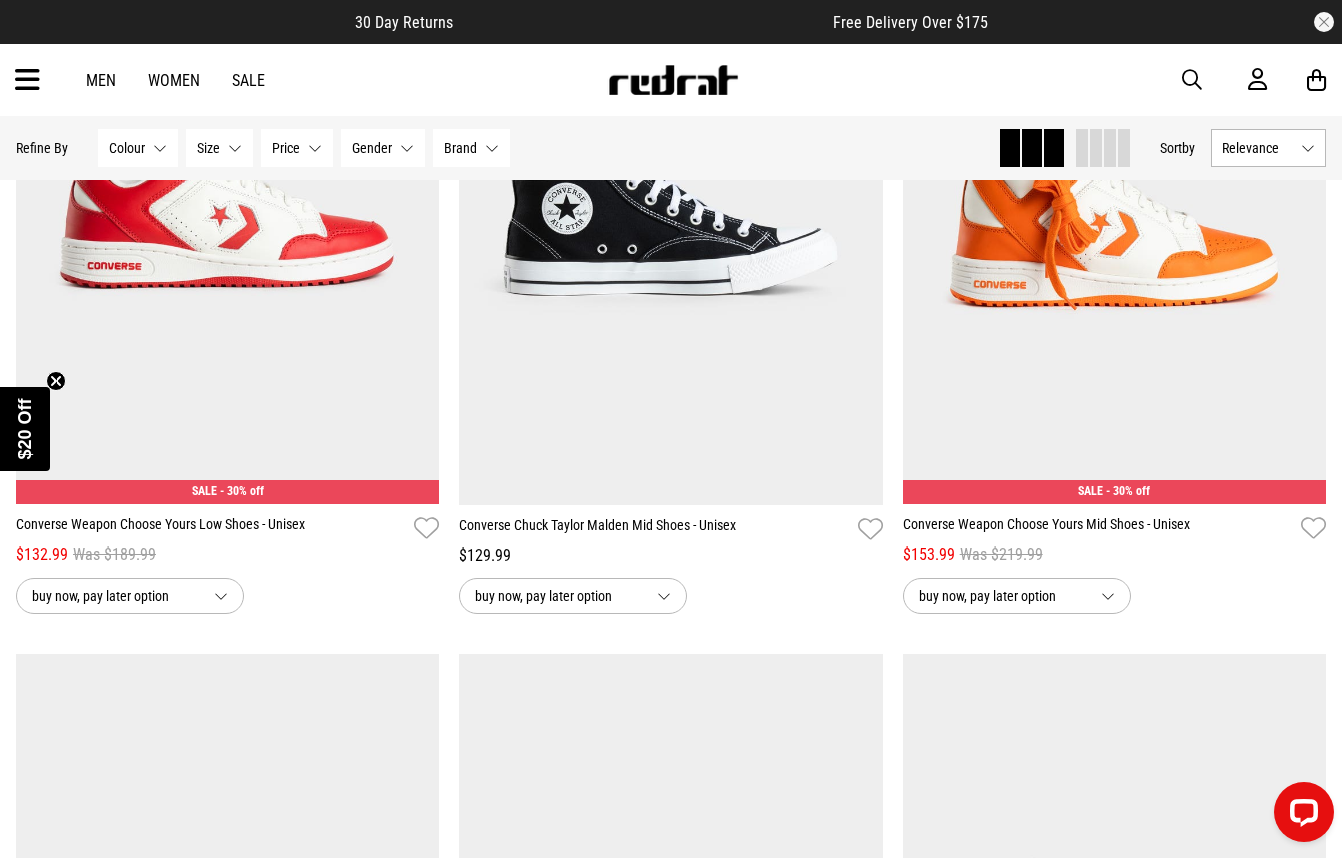 scroll, scrollTop: 10600, scrollLeft: 0, axis: vertical 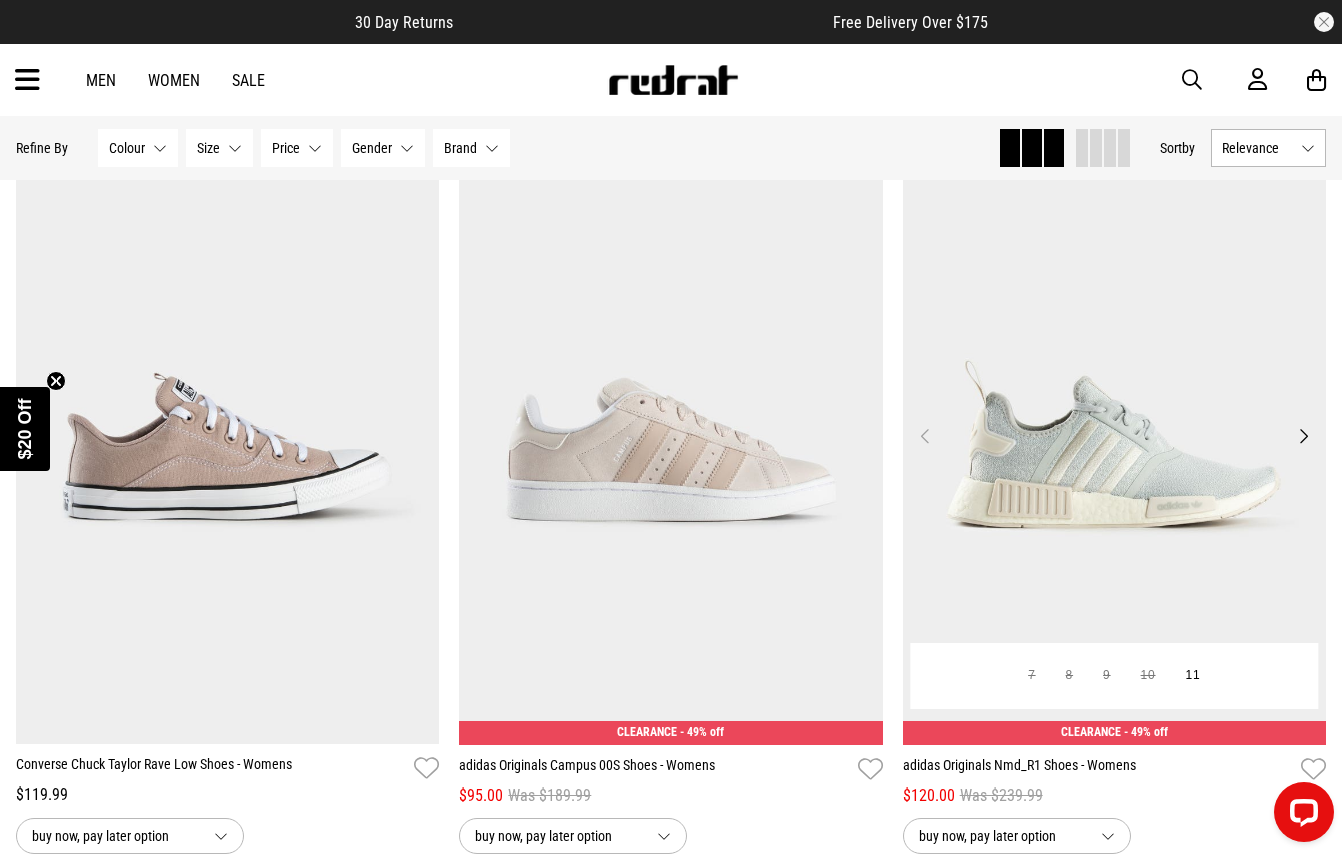 click at bounding box center (1115, 448) 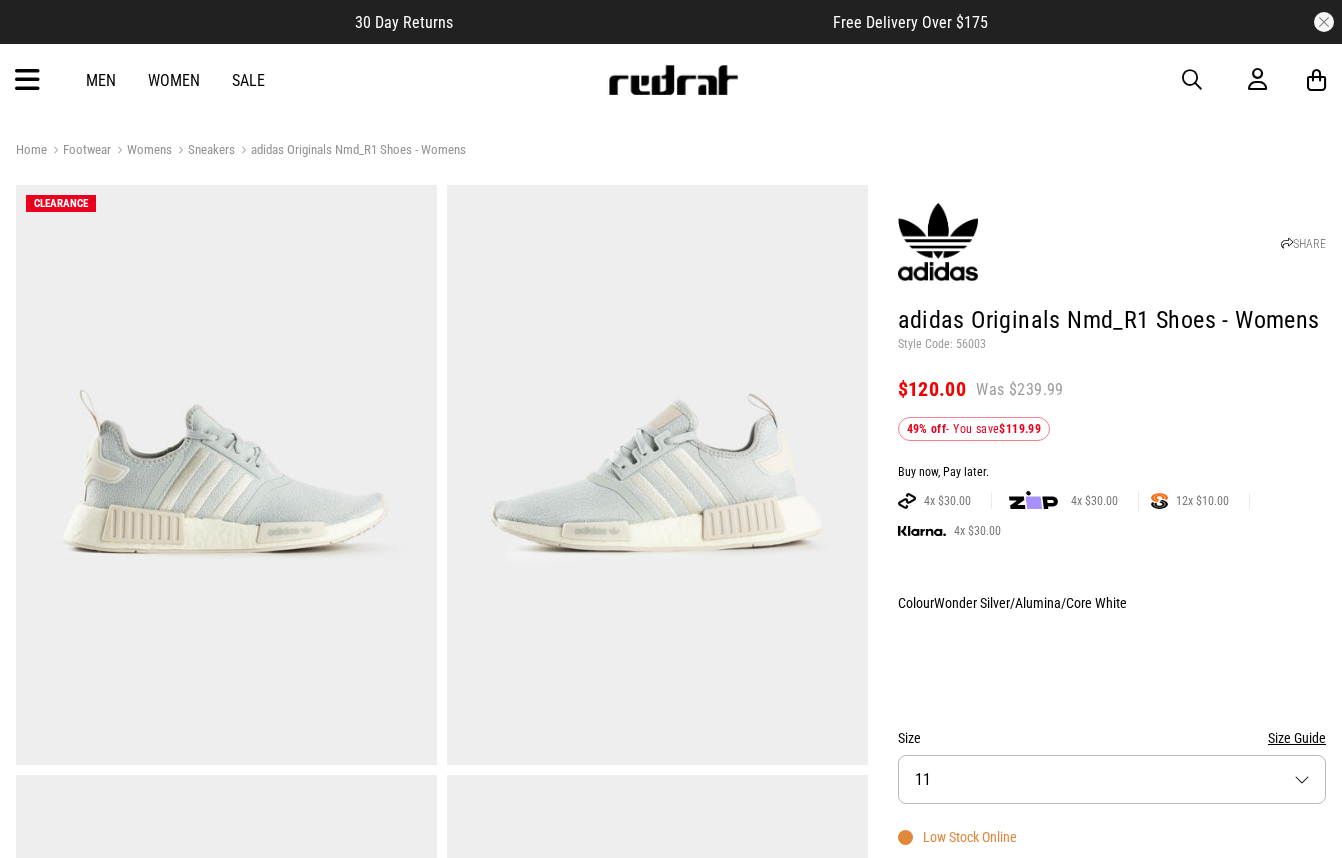 scroll, scrollTop: 0, scrollLeft: 0, axis: both 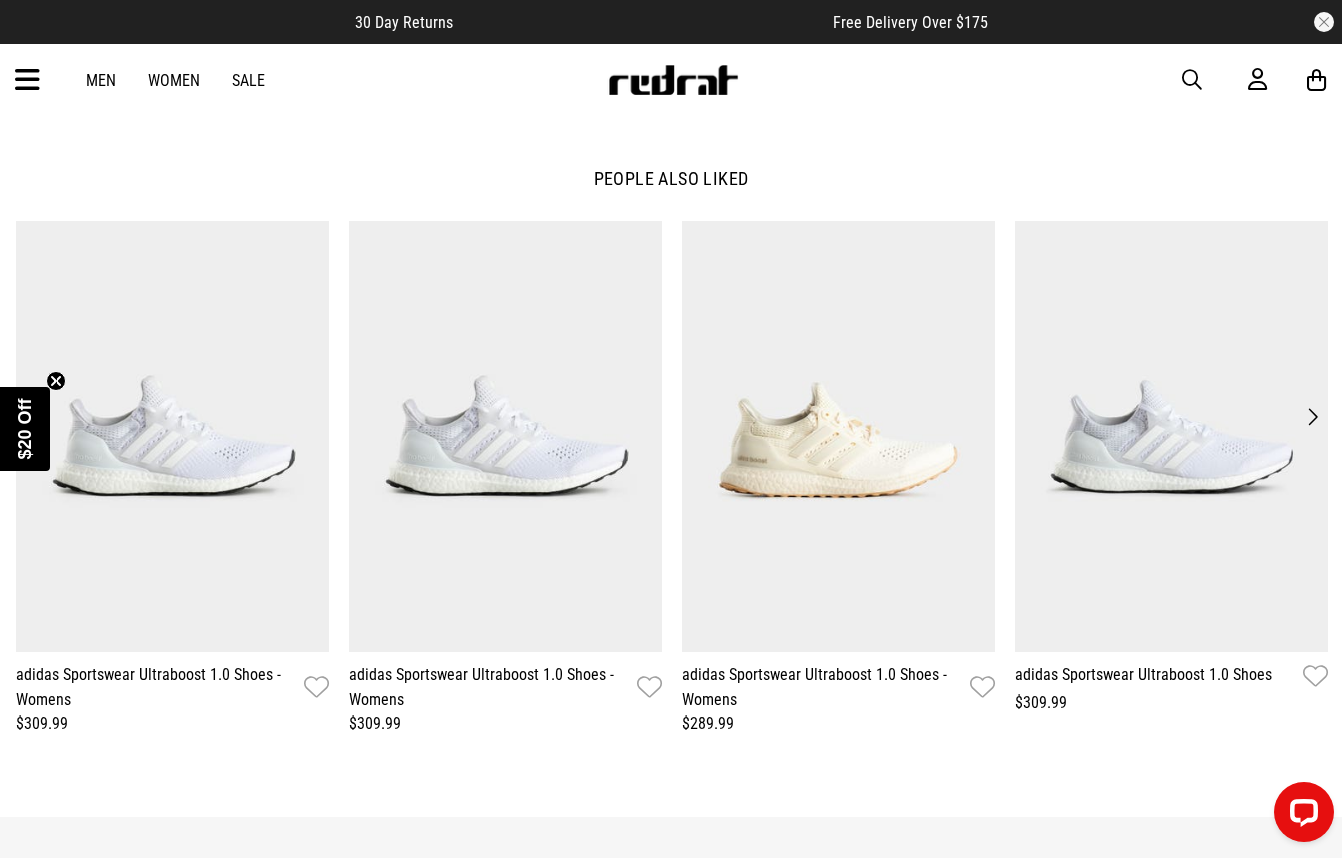 click on "Next" at bounding box center (1312, 417) 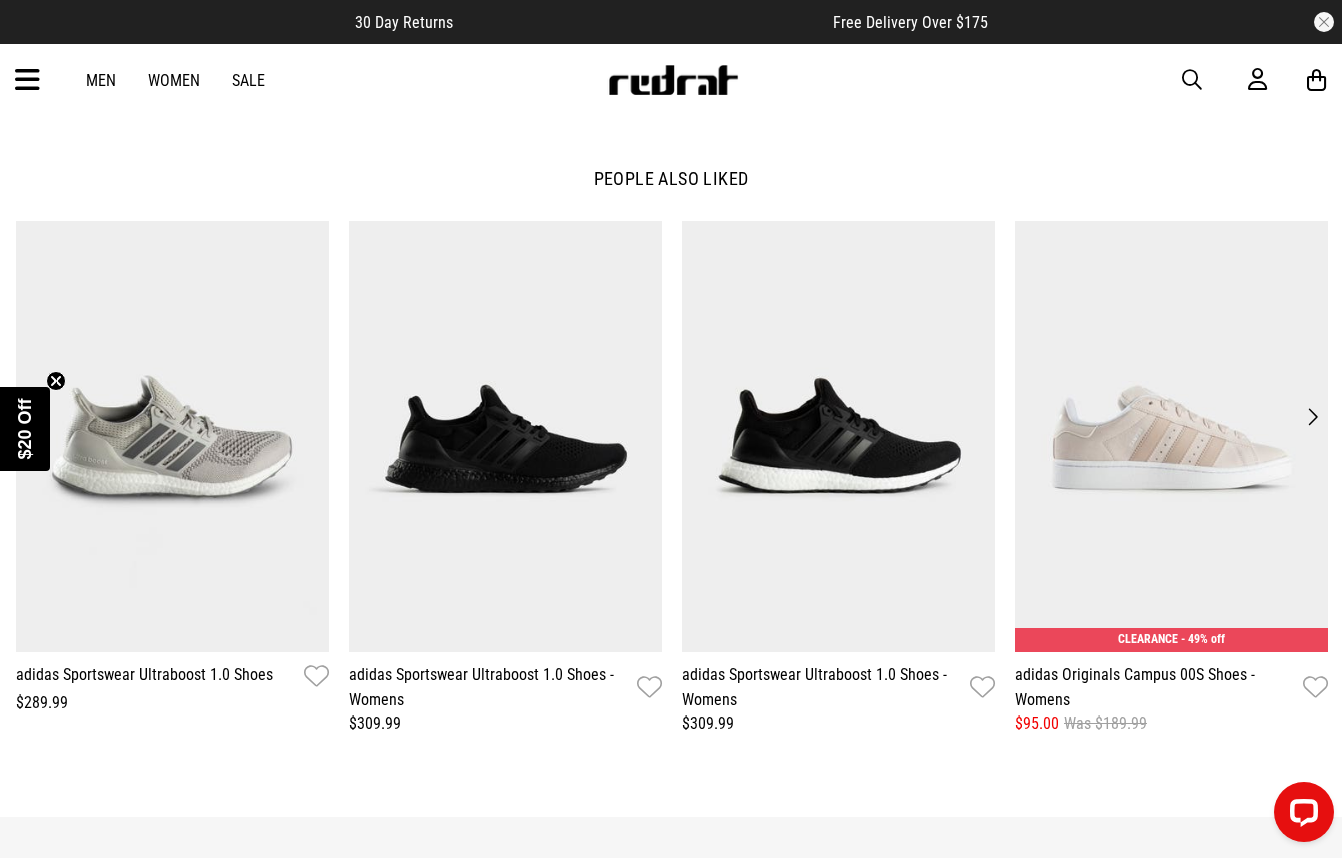 click on "Next" at bounding box center [1312, 417] 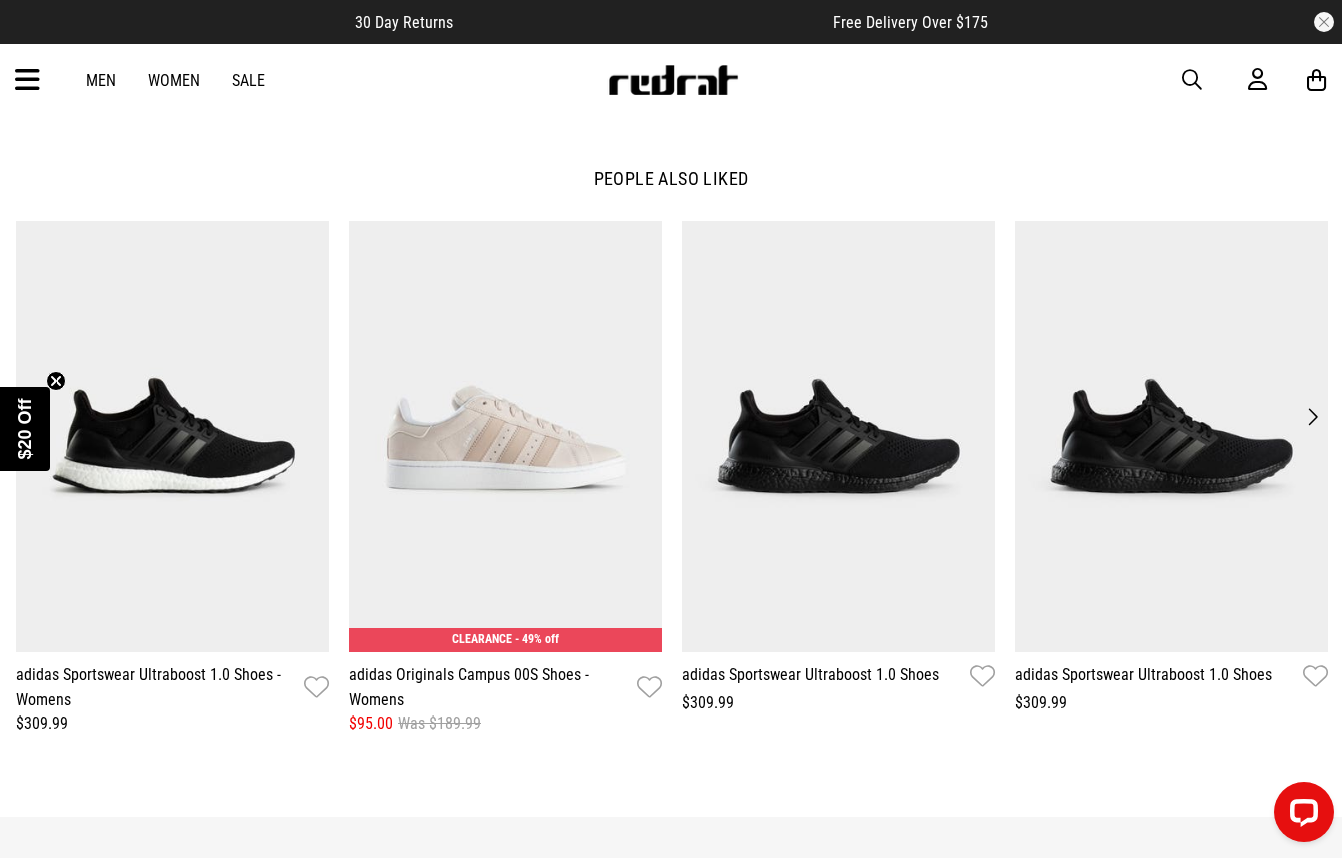 click on "Next" at bounding box center [1312, 417] 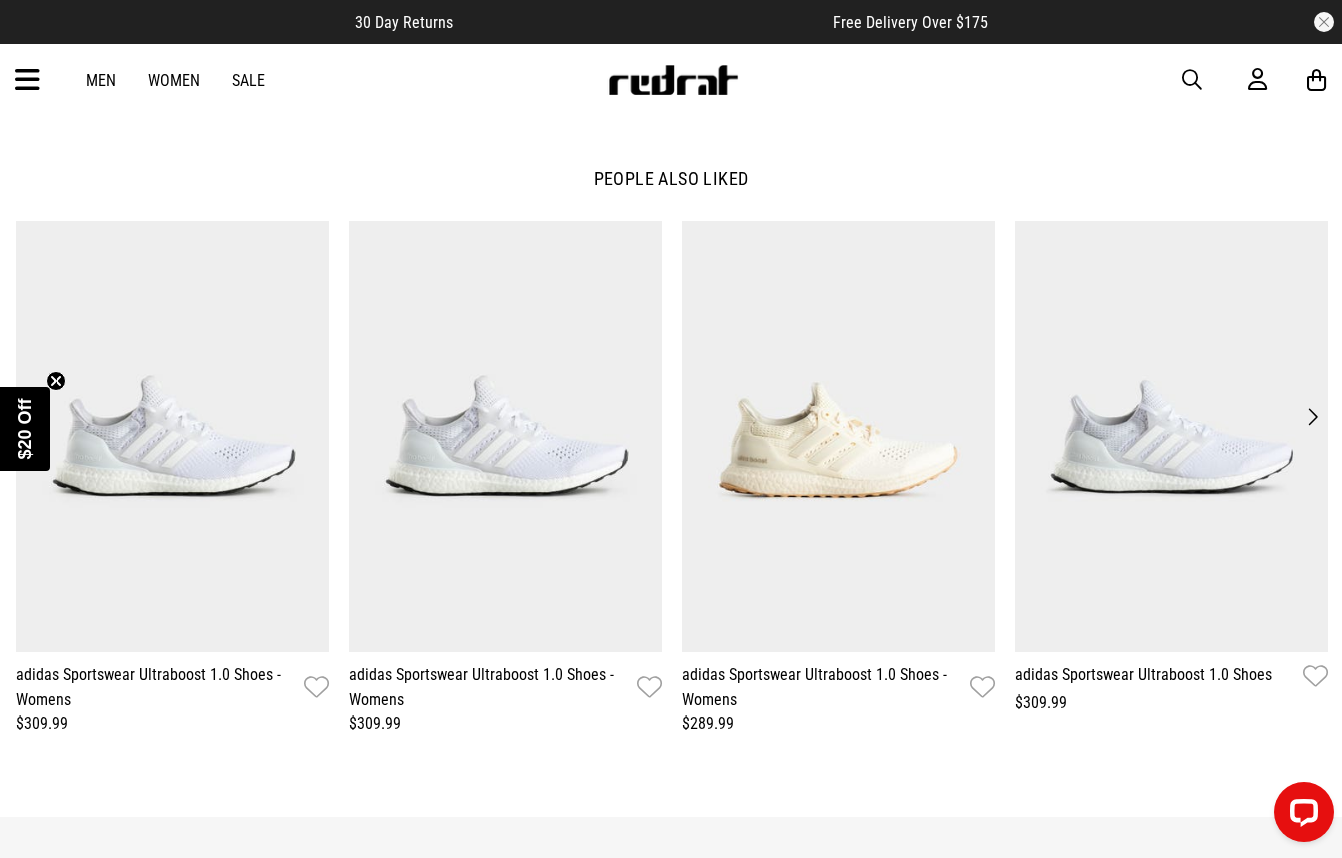 click on "Next" at bounding box center (1312, 417) 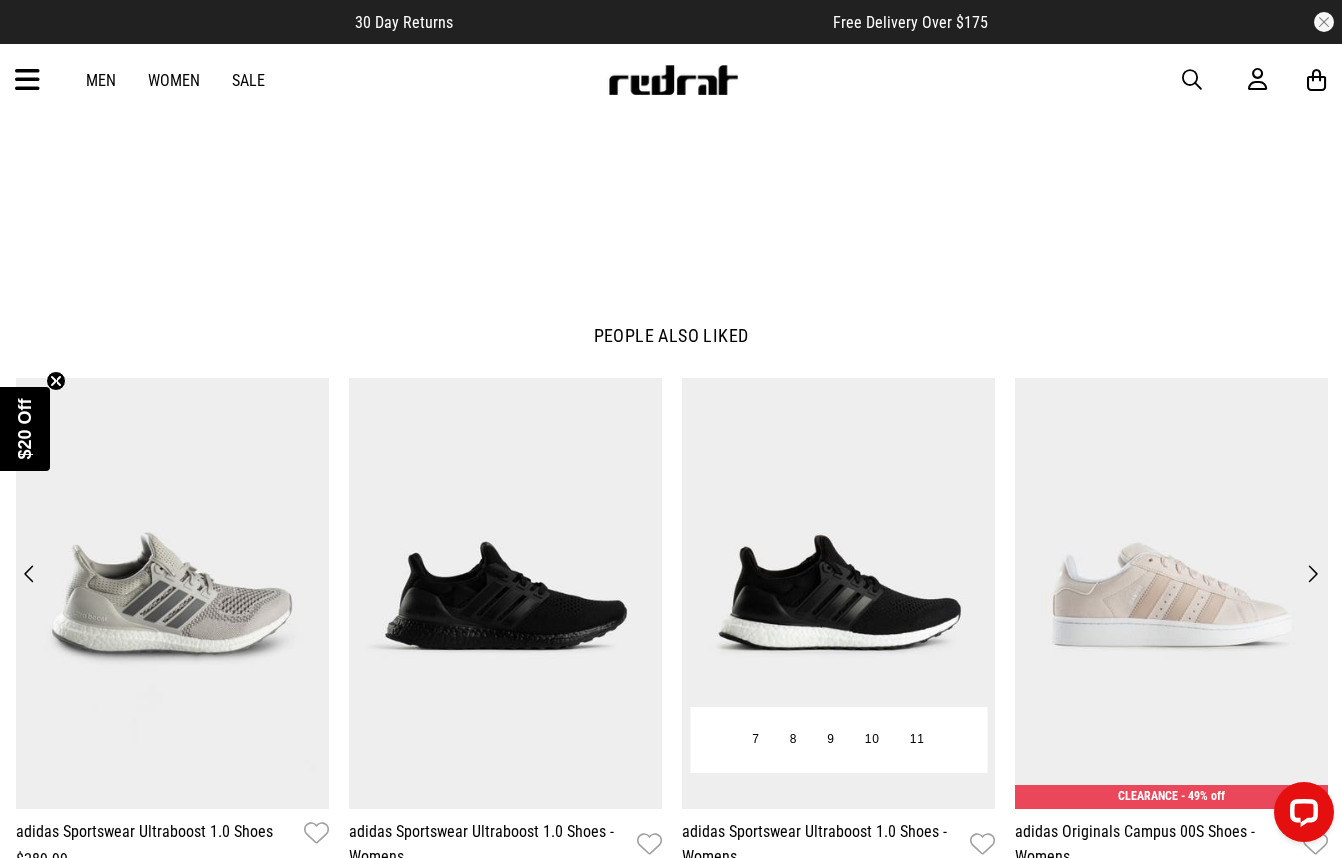 scroll, scrollTop: 2038, scrollLeft: 0, axis: vertical 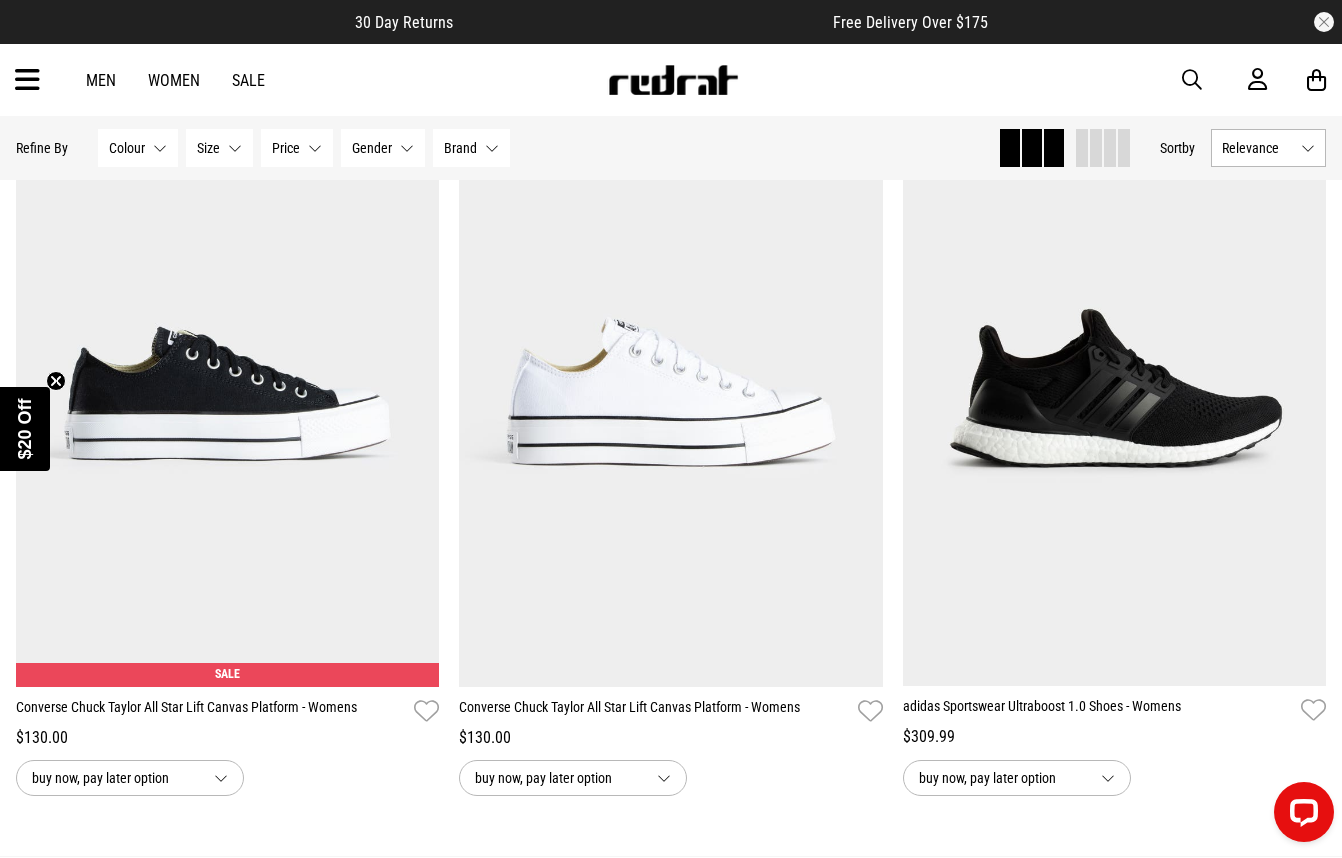 click on "Women" at bounding box center (174, 80) 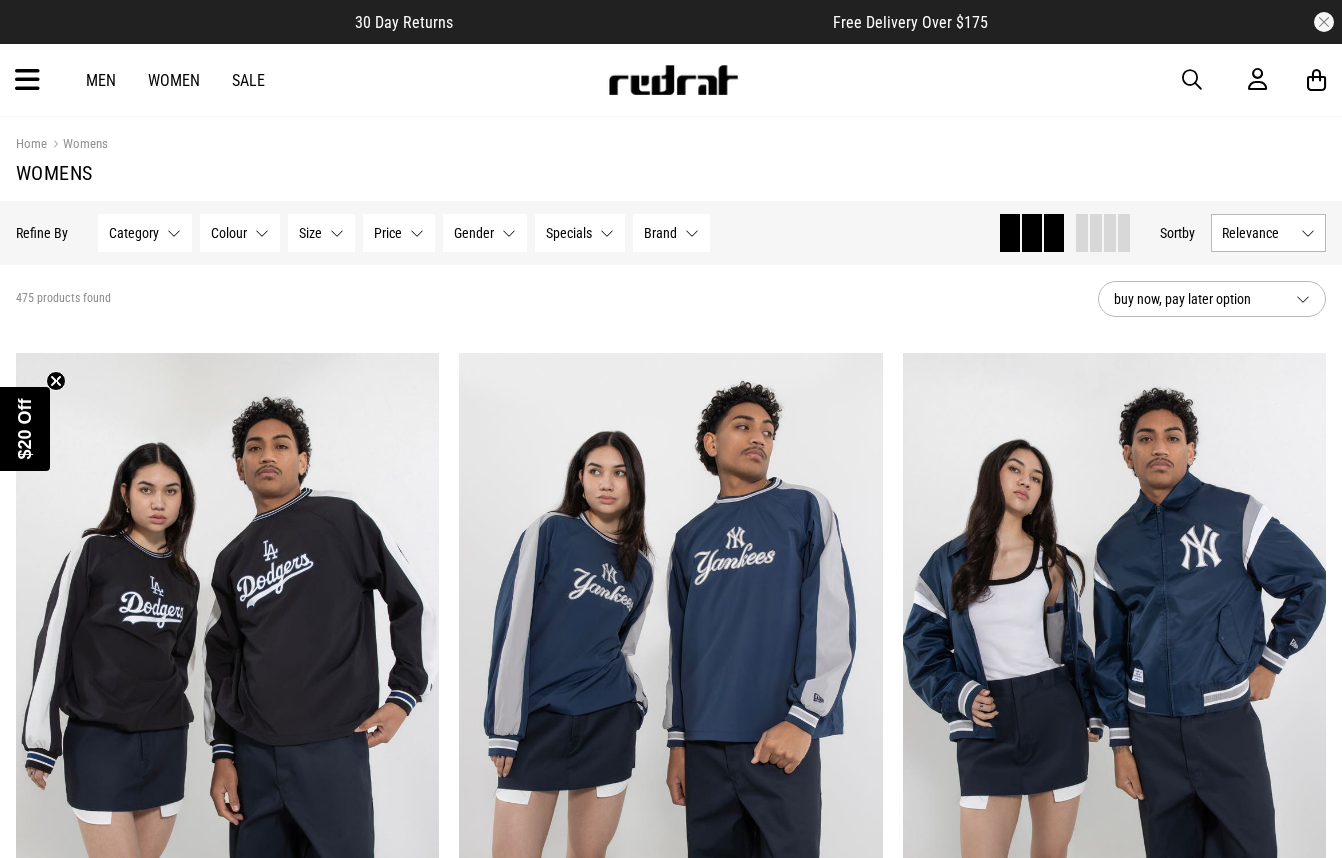 scroll, scrollTop: 0, scrollLeft: 0, axis: both 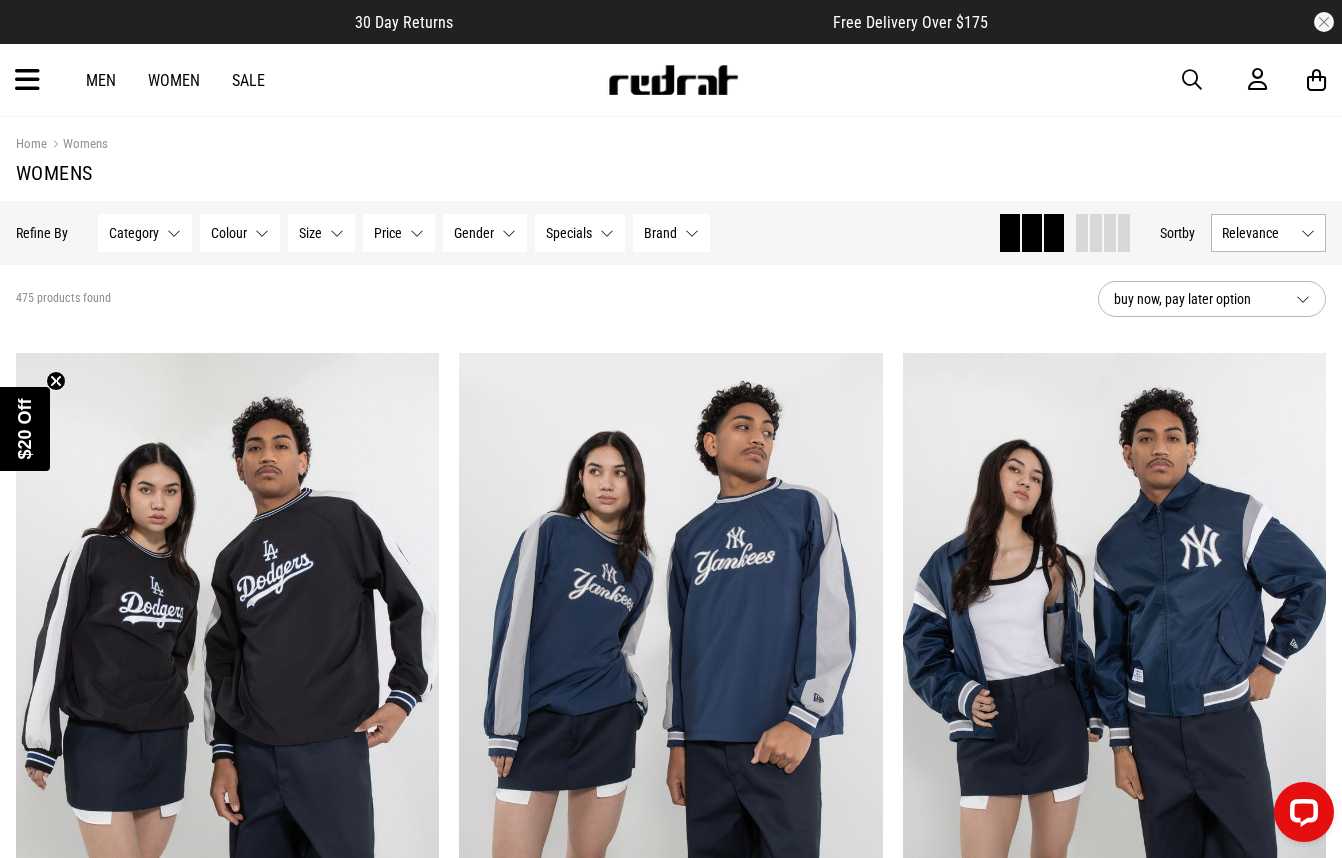 click on "Men   Women   Sale     Sign in     New       Back         Footwear       Back         Mens       Back         Womens       Back         Youth & Kids       Back         Jewellery       Back         Headwear       Back         Accessories       Back         Deals       Back         Sale   UP TO 60% OFF
Shop by Brand
adidas
Converse
New Era
See all brands     Gift Cards   Find a Store   Delivery   Returns & Exchanges   FAQ   Contact Us
Payment Options Only at Red Rat
Let's keep in touch
Back" at bounding box center [671, 80] 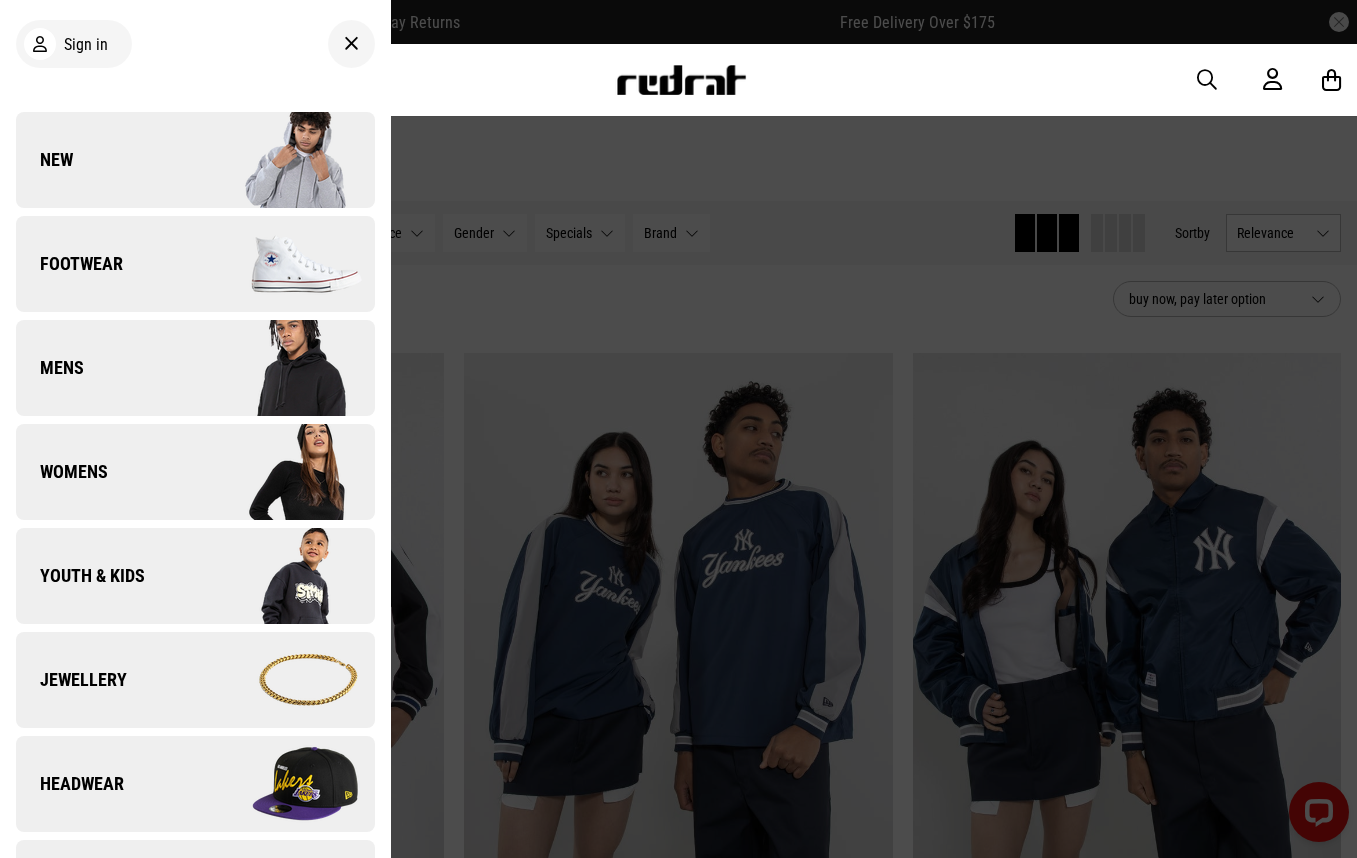 click on "Womens" at bounding box center [62, 472] 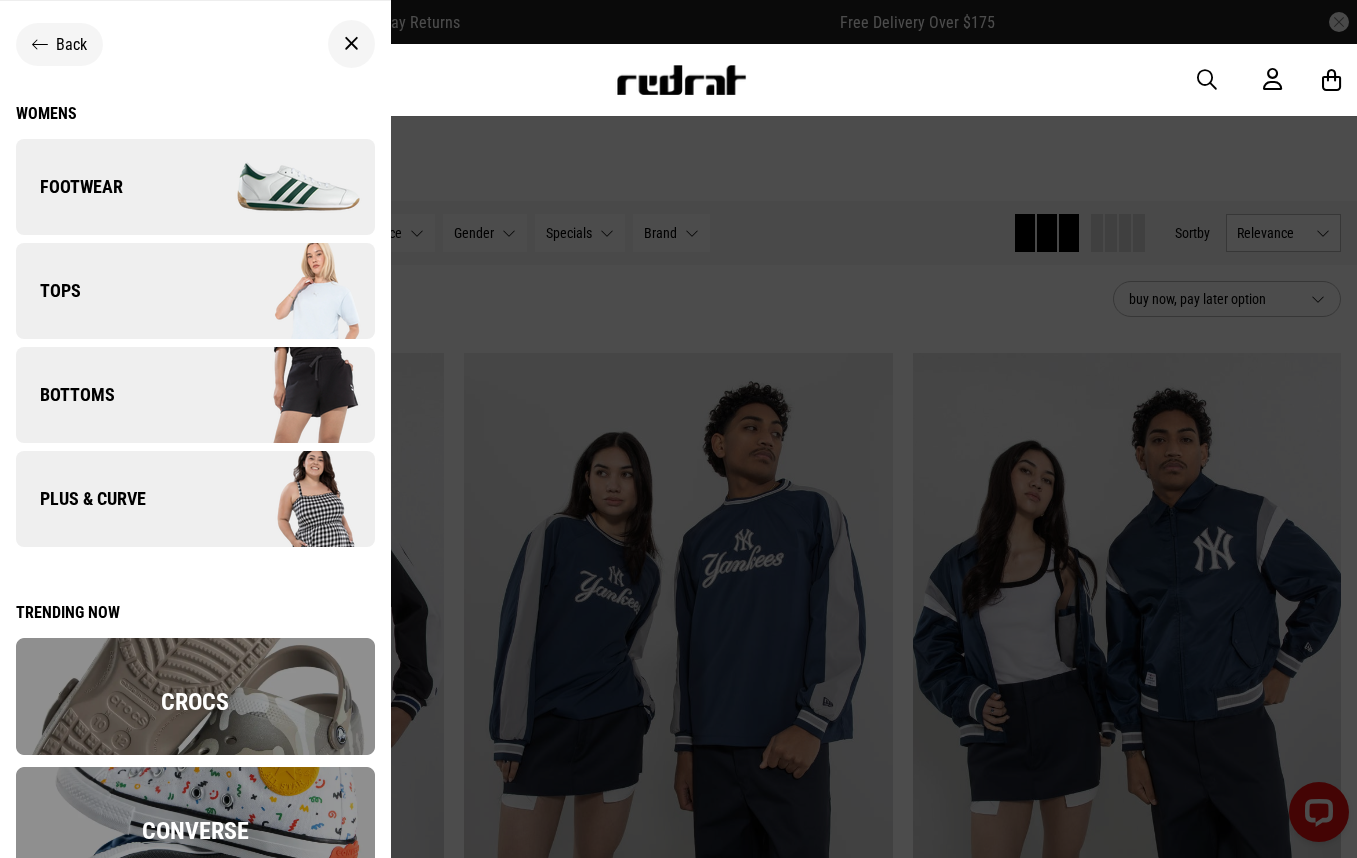 scroll, scrollTop: 0, scrollLeft: 0, axis: both 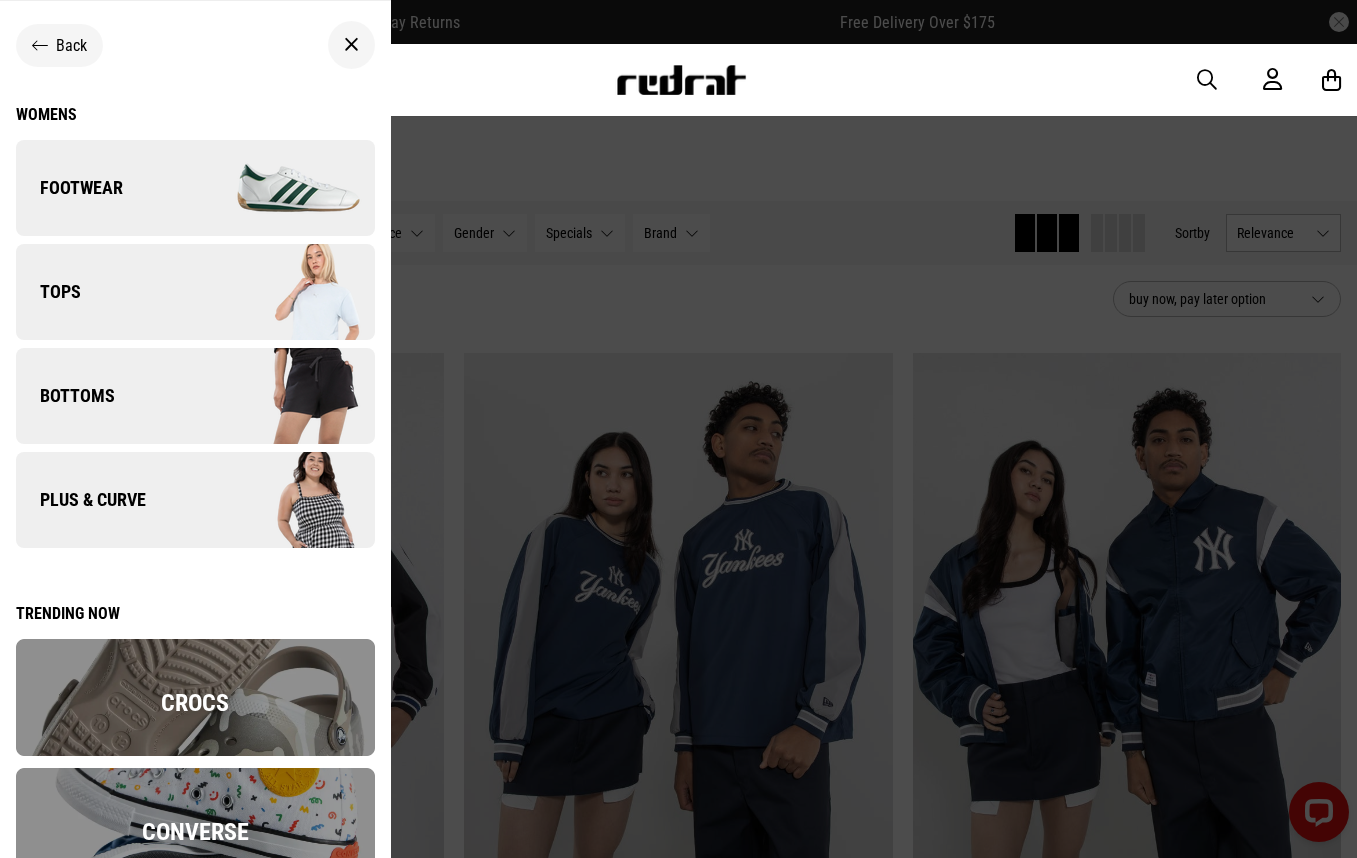 click on "Tops" at bounding box center (48, 292) 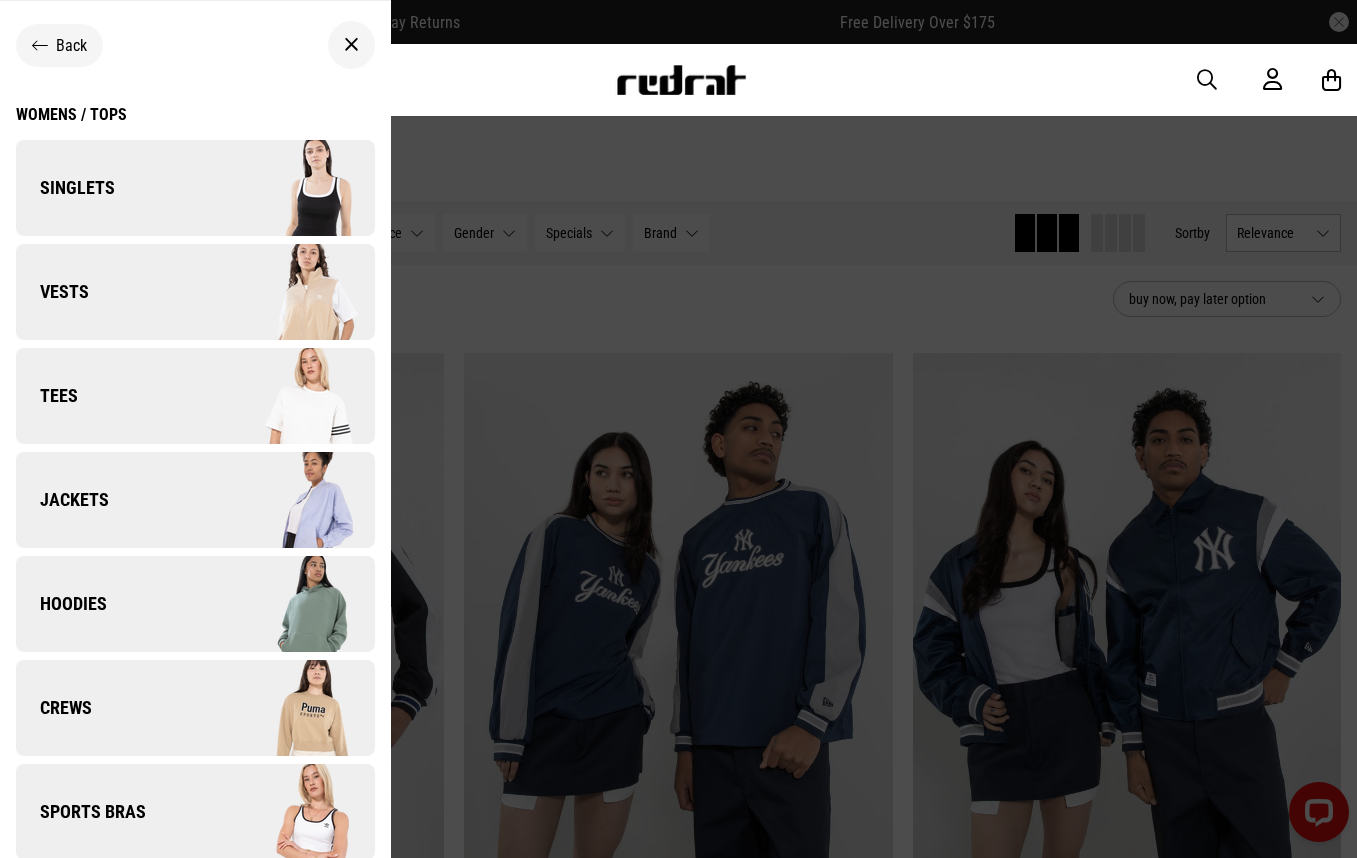 click on "Hoodies" at bounding box center [61, 604] 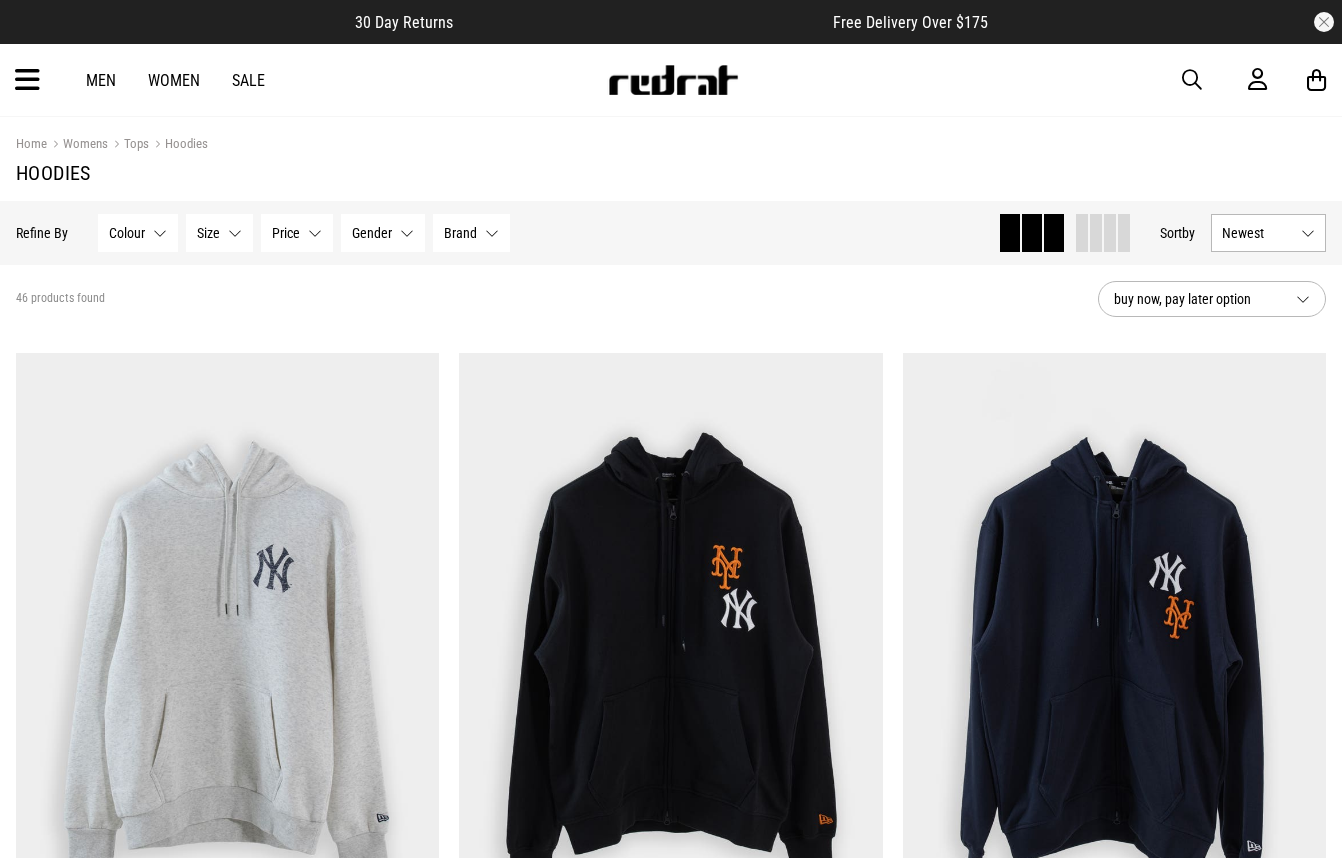 scroll, scrollTop: 0, scrollLeft: 0, axis: both 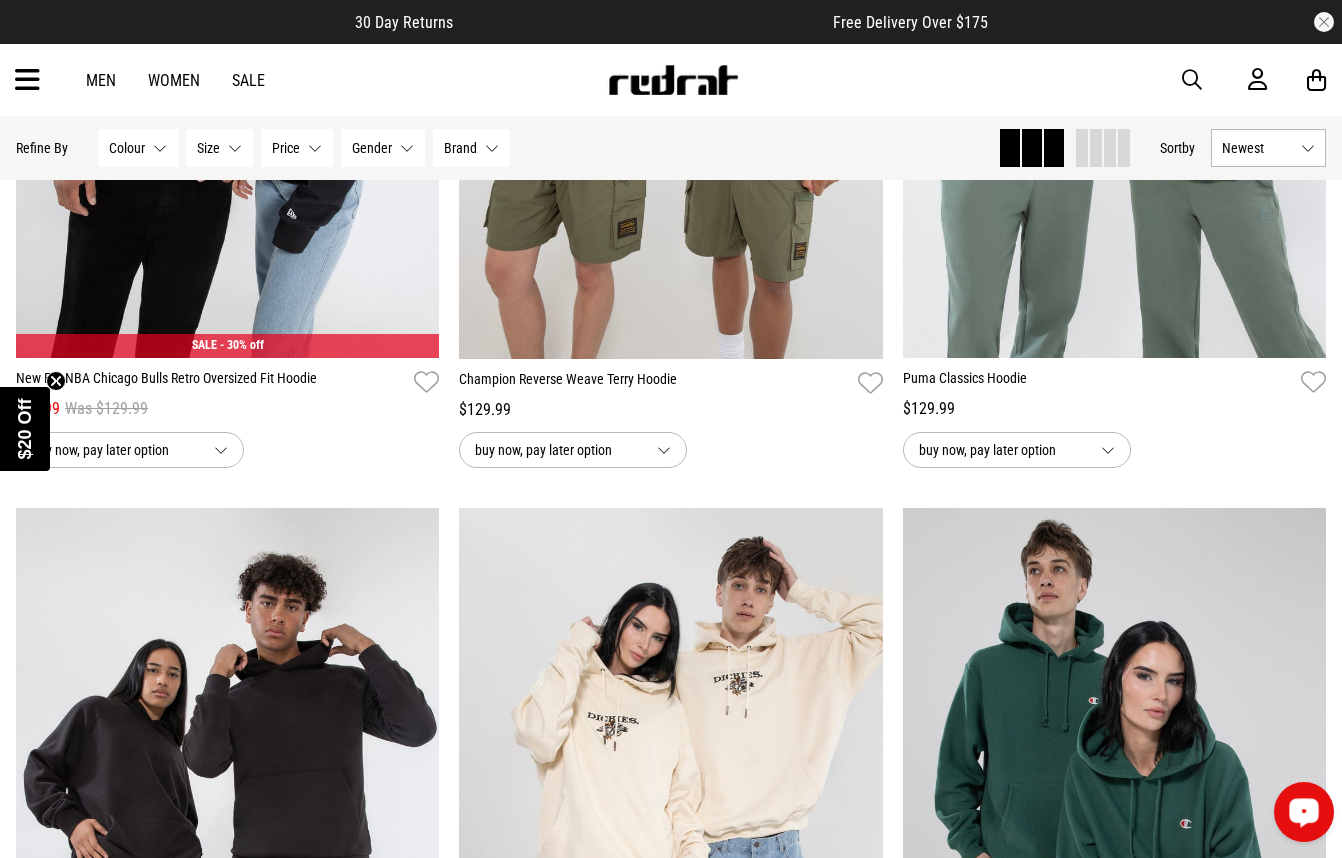 click at bounding box center (1304, 812) 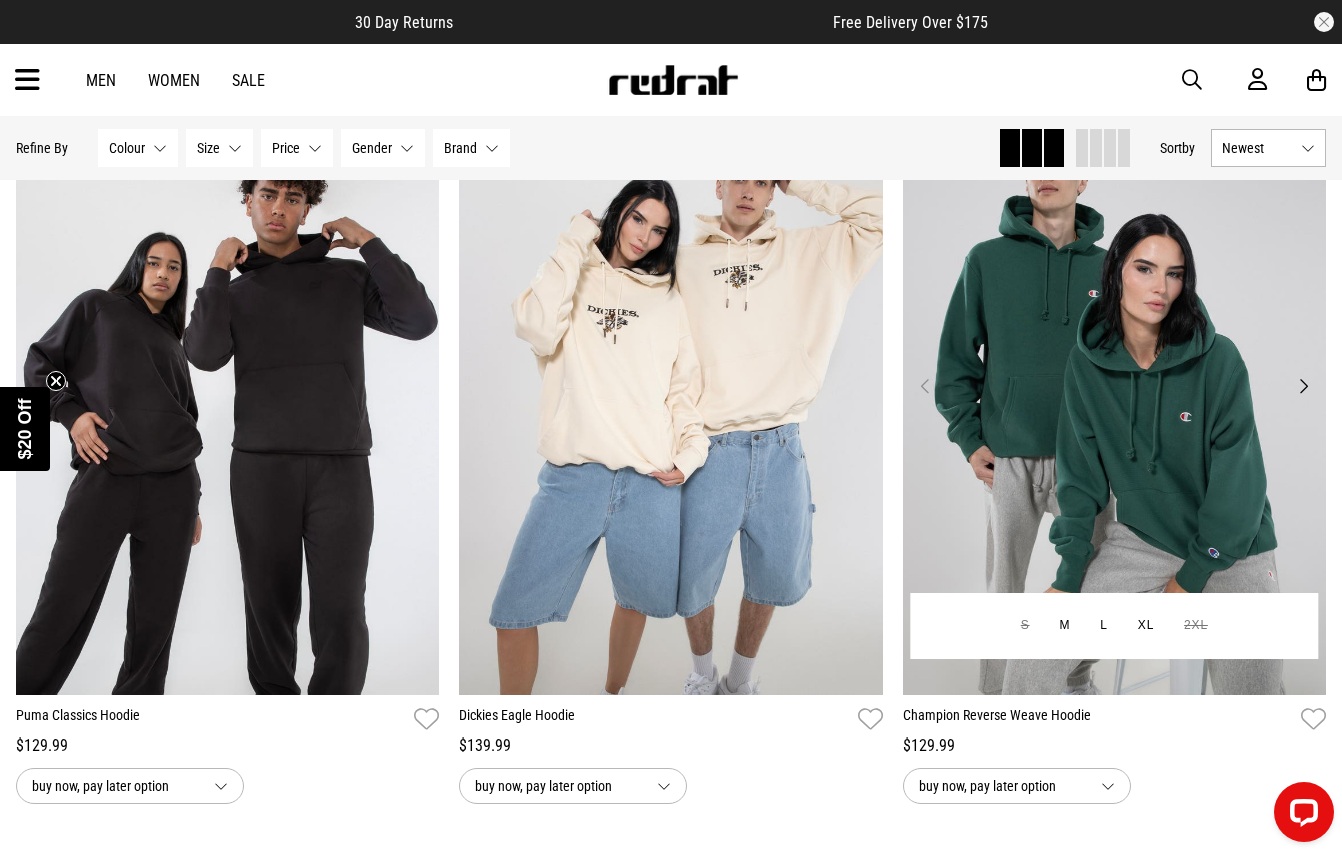 scroll, scrollTop: 5442, scrollLeft: 0, axis: vertical 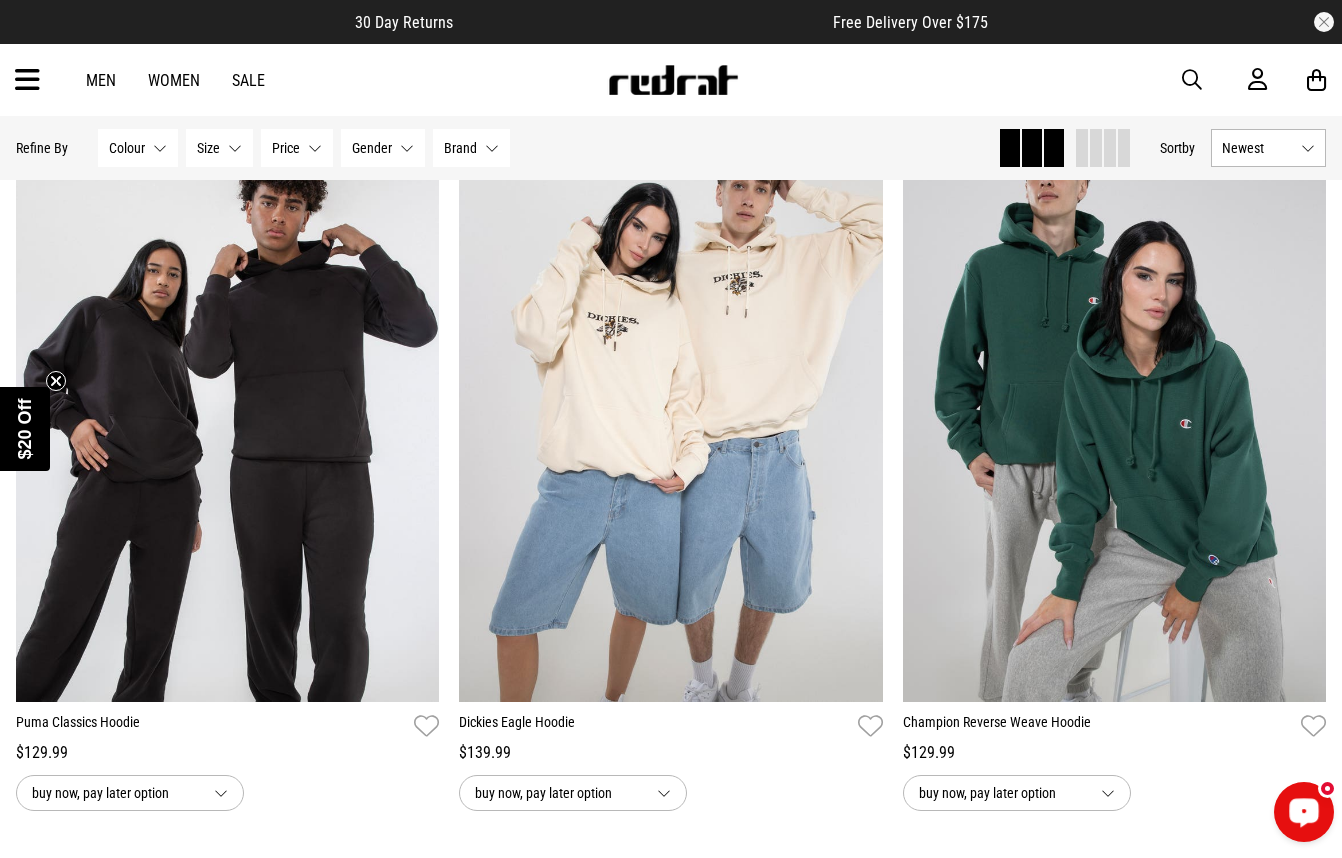 click at bounding box center [1304, 811] 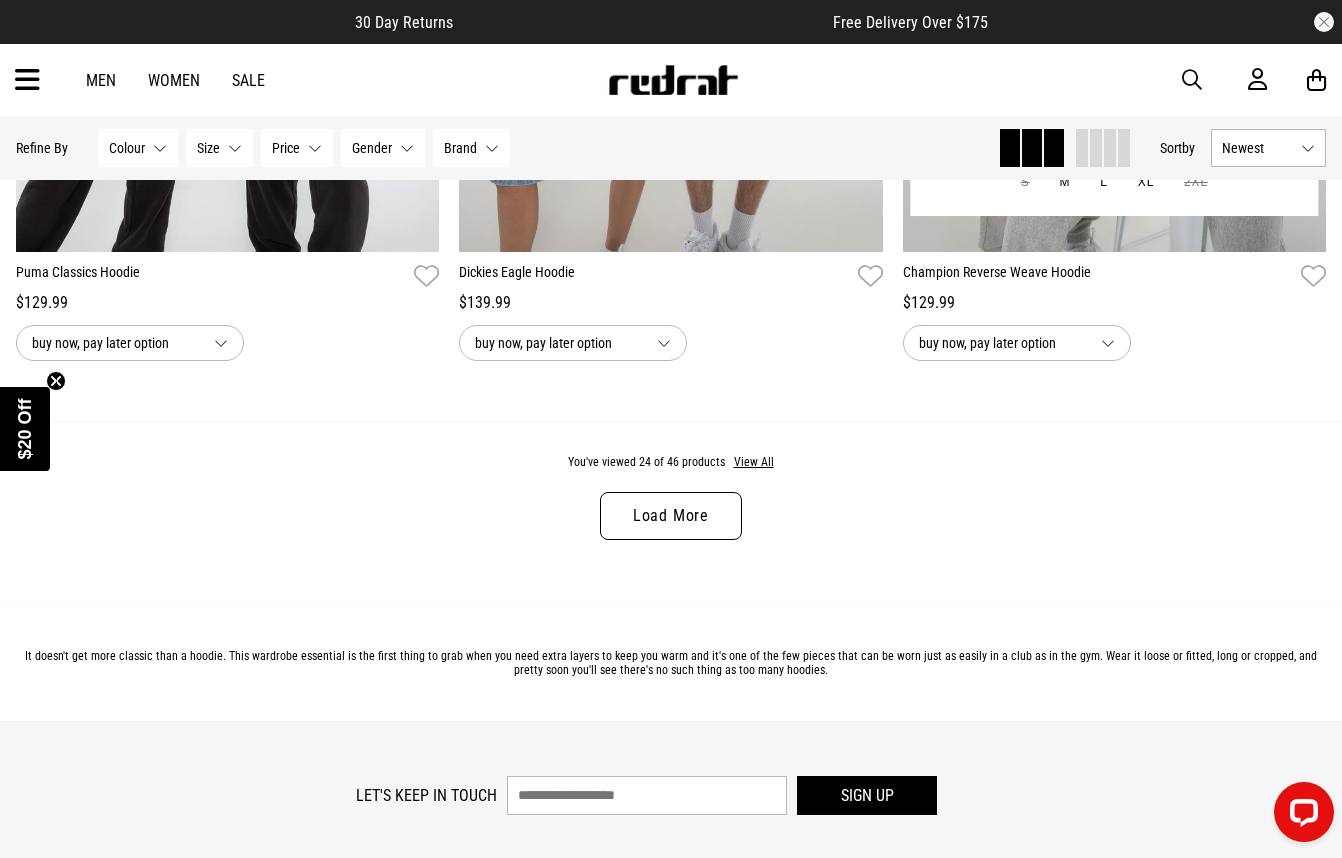 scroll, scrollTop: 5942, scrollLeft: 0, axis: vertical 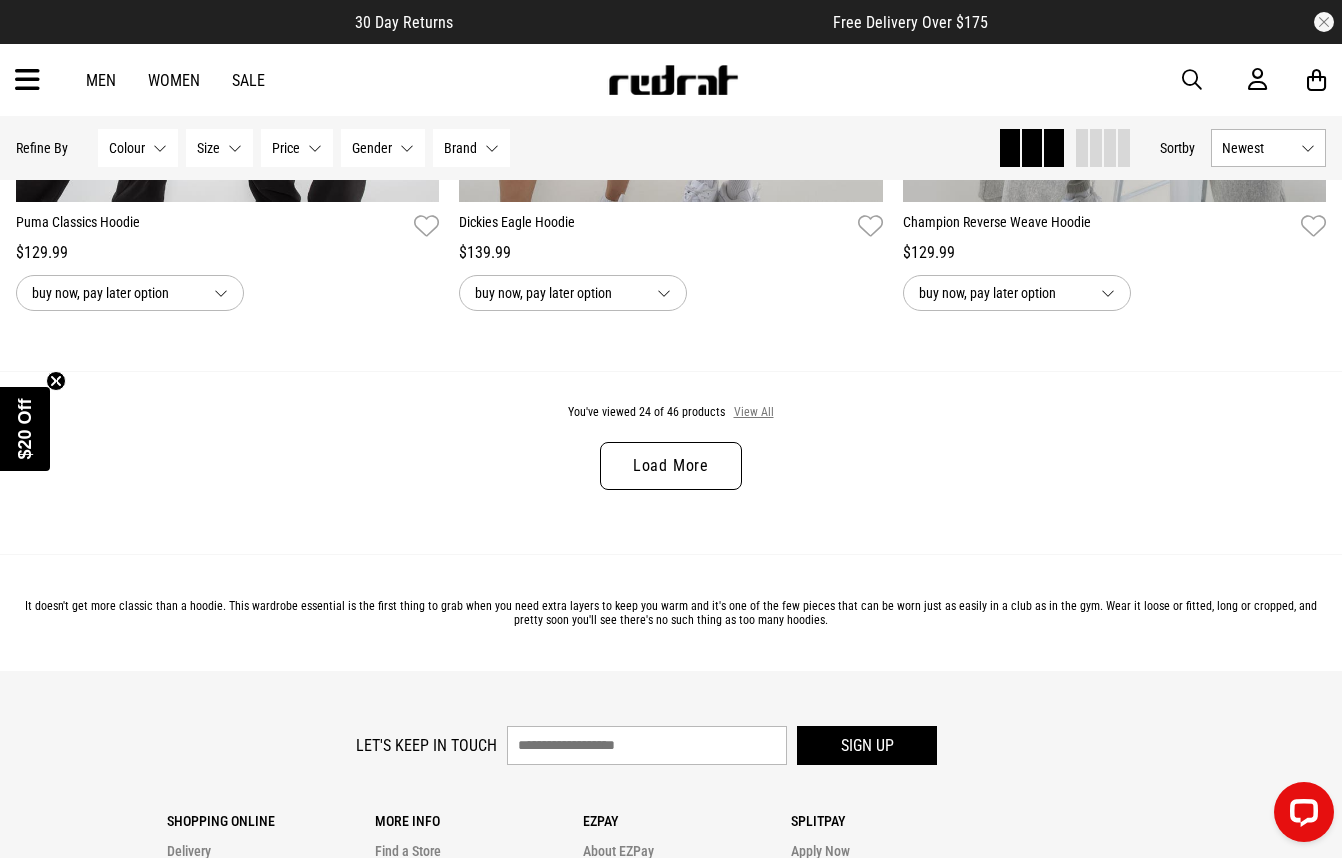 click on "View All" at bounding box center [754, 413] 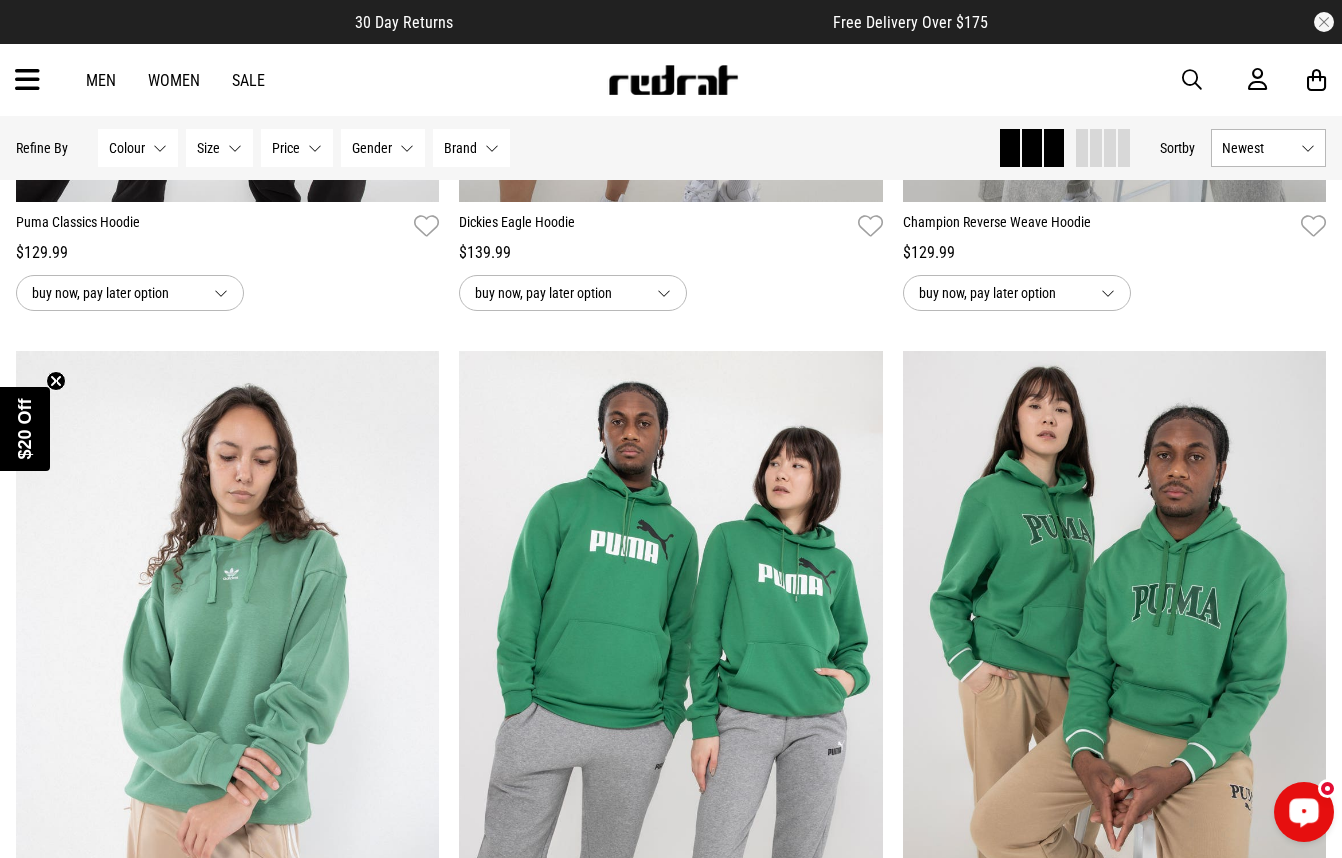 click at bounding box center [1304, 811] 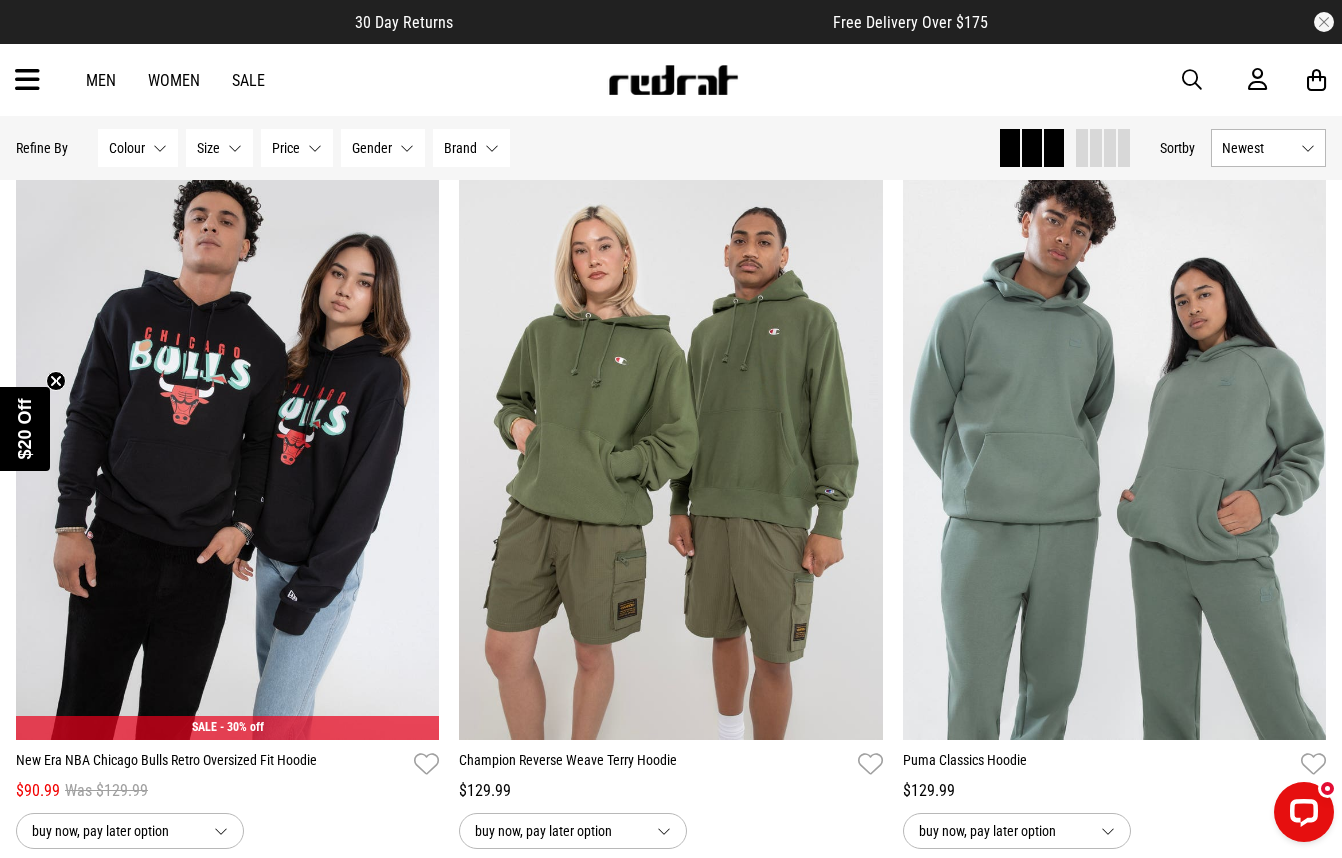 scroll, scrollTop: 4442, scrollLeft: 0, axis: vertical 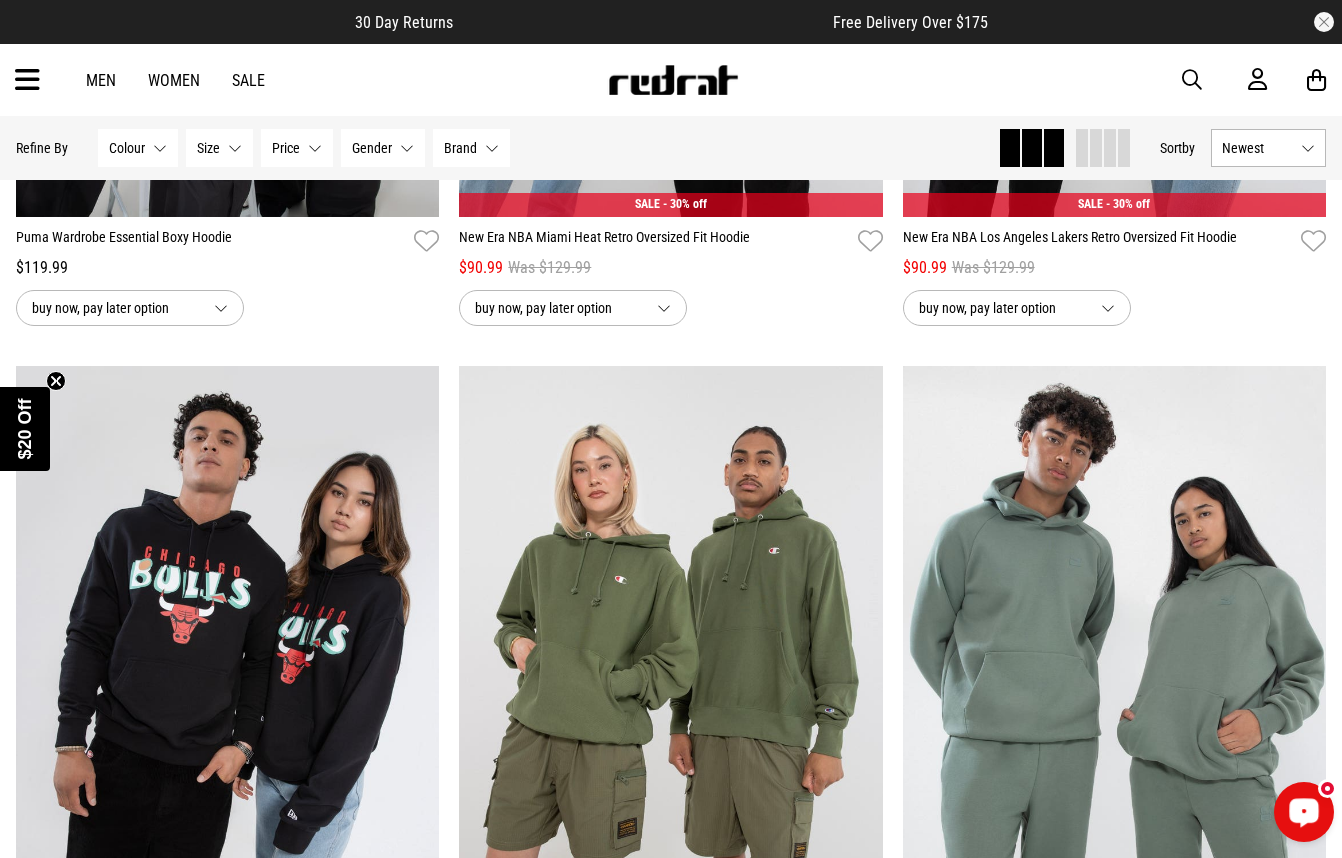 click at bounding box center [1304, 811] 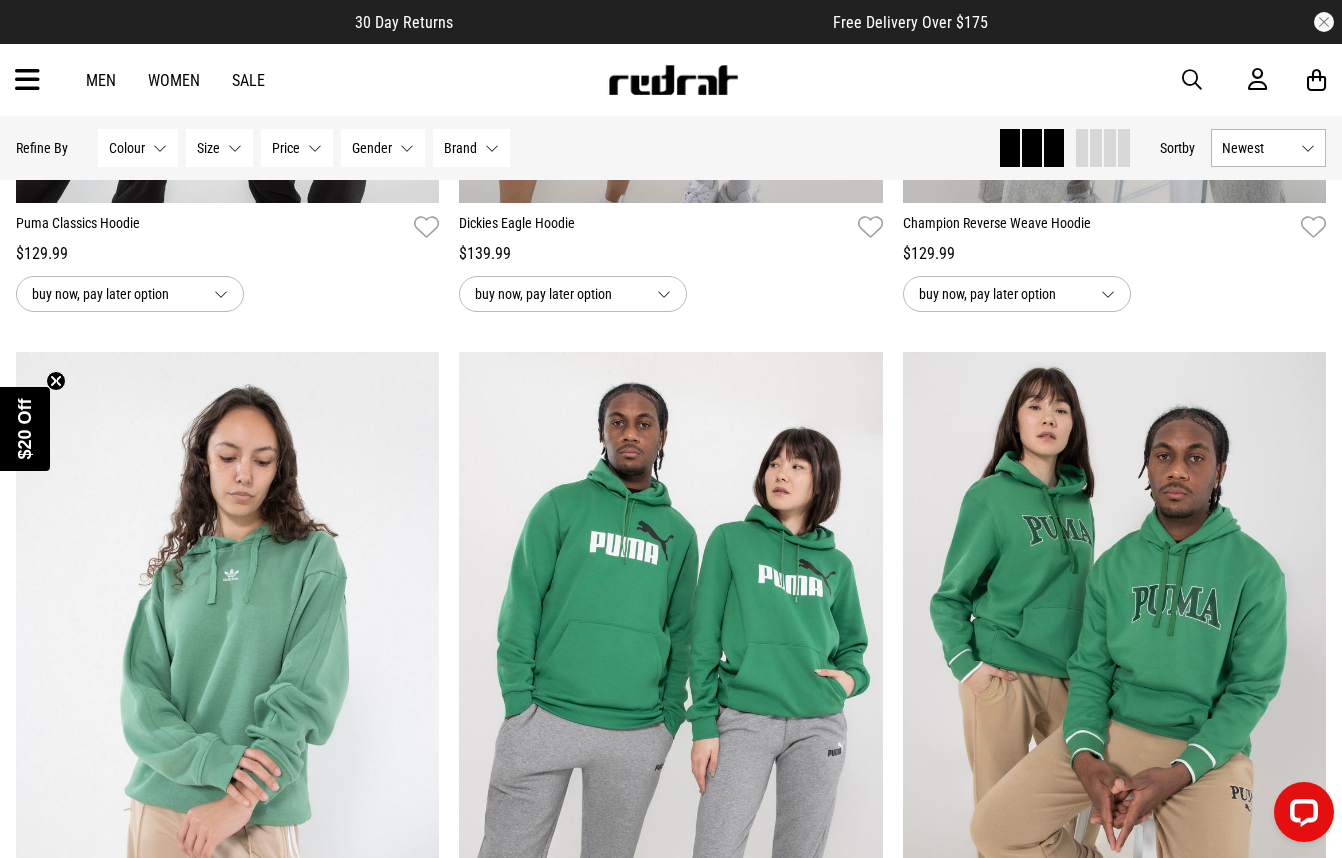 scroll, scrollTop: 5542, scrollLeft: 0, axis: vertical 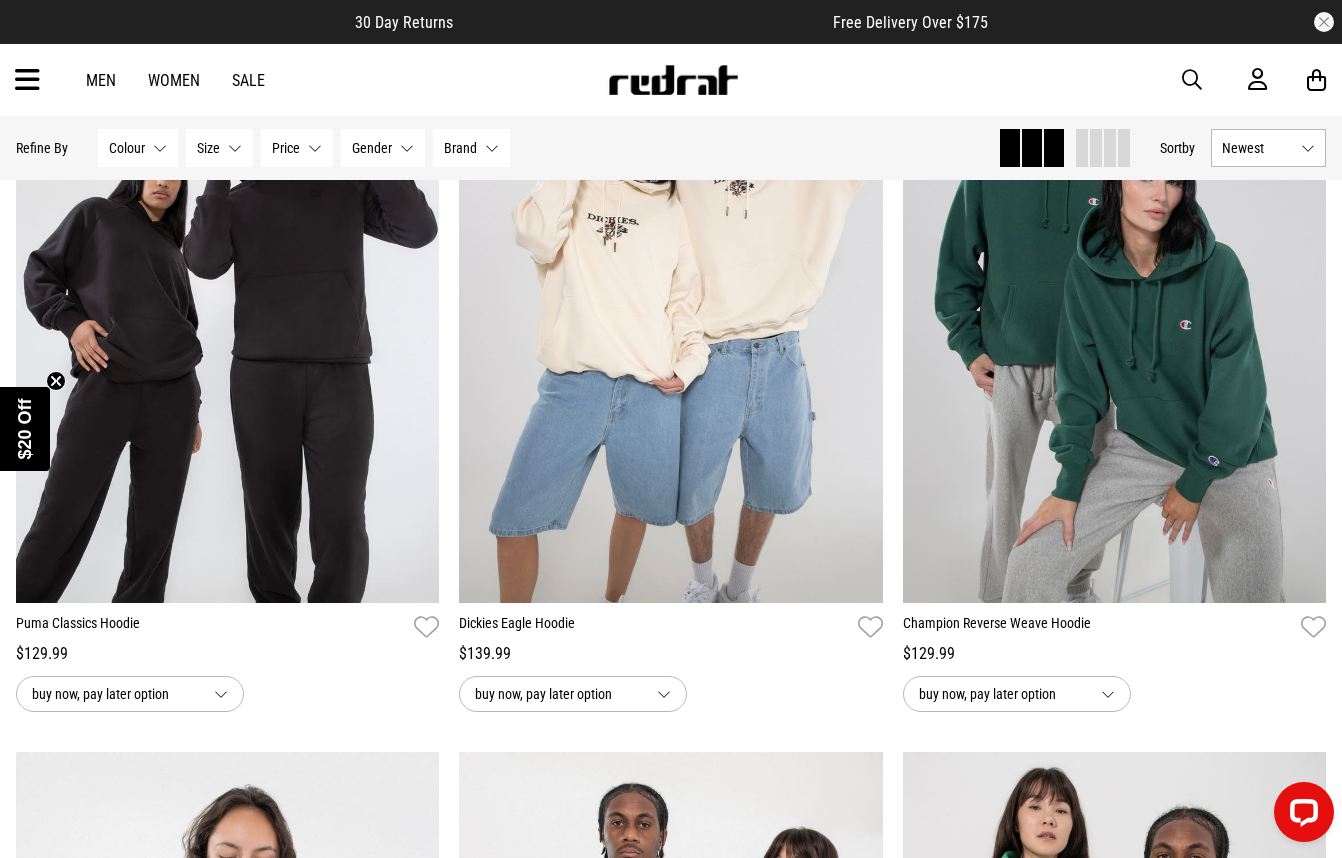 click at bounding box center [27, 80] 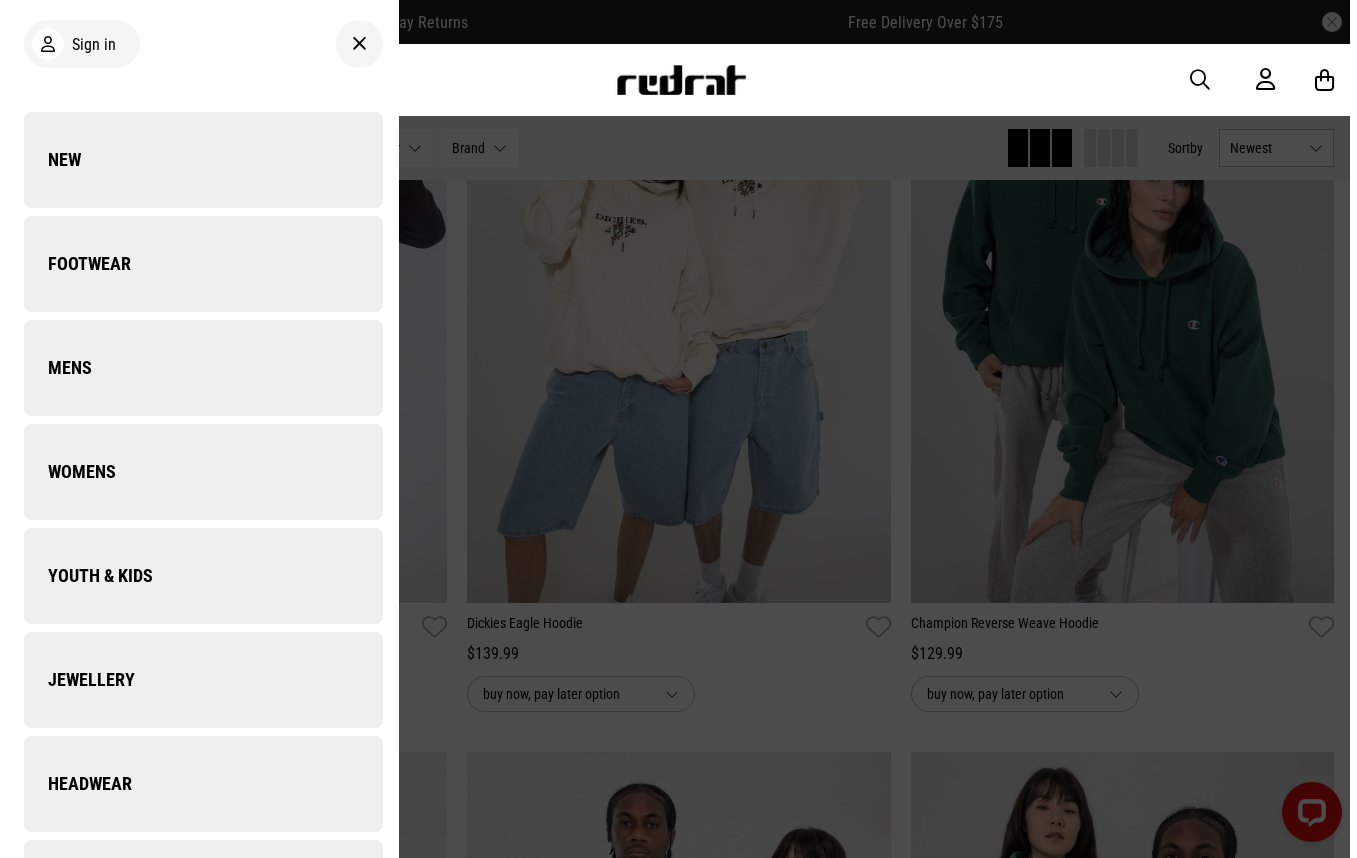 scroll, scrollTop: 5579, scrollLeft: 0, axis: vertical 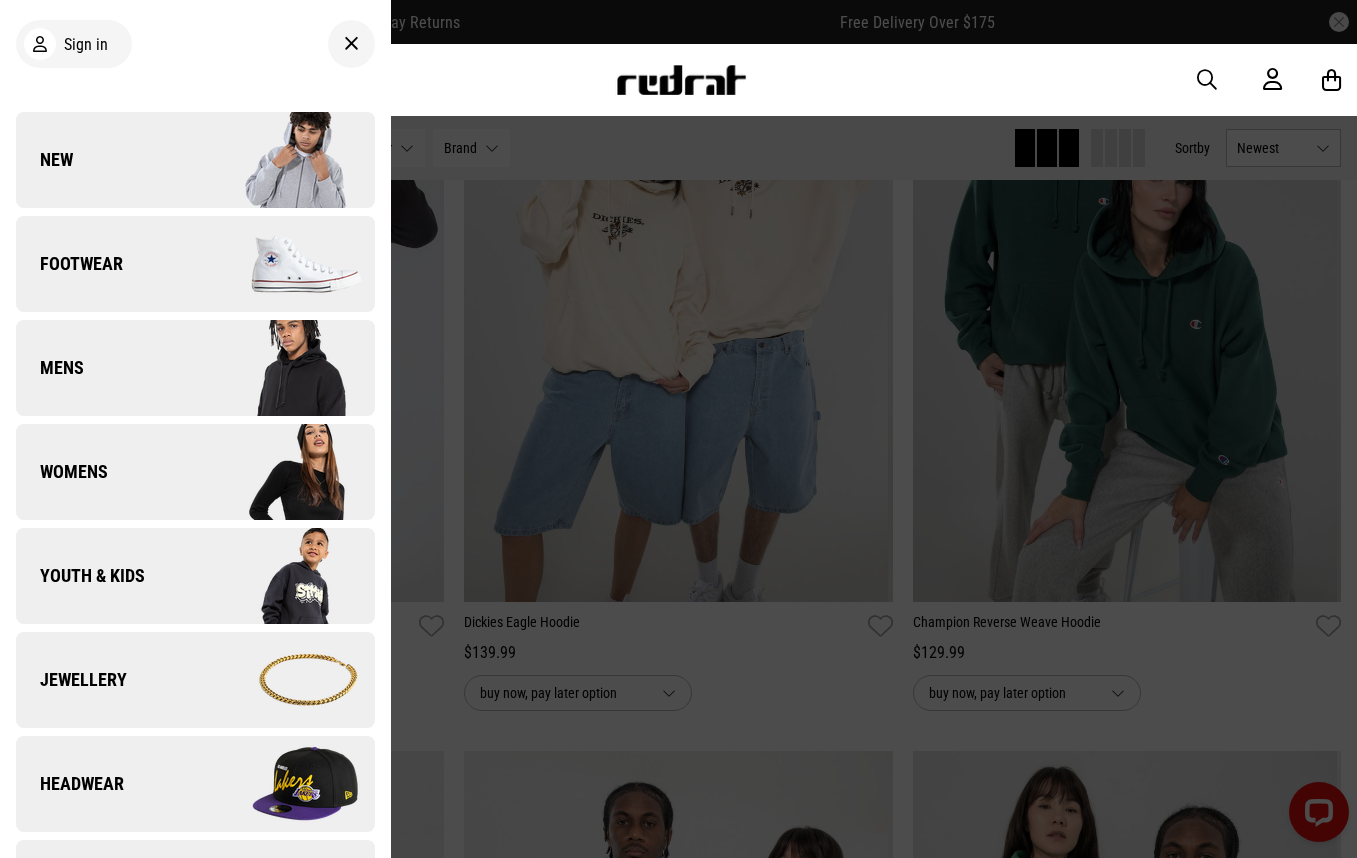 click on "Womens" at bounding box center (195, 472) 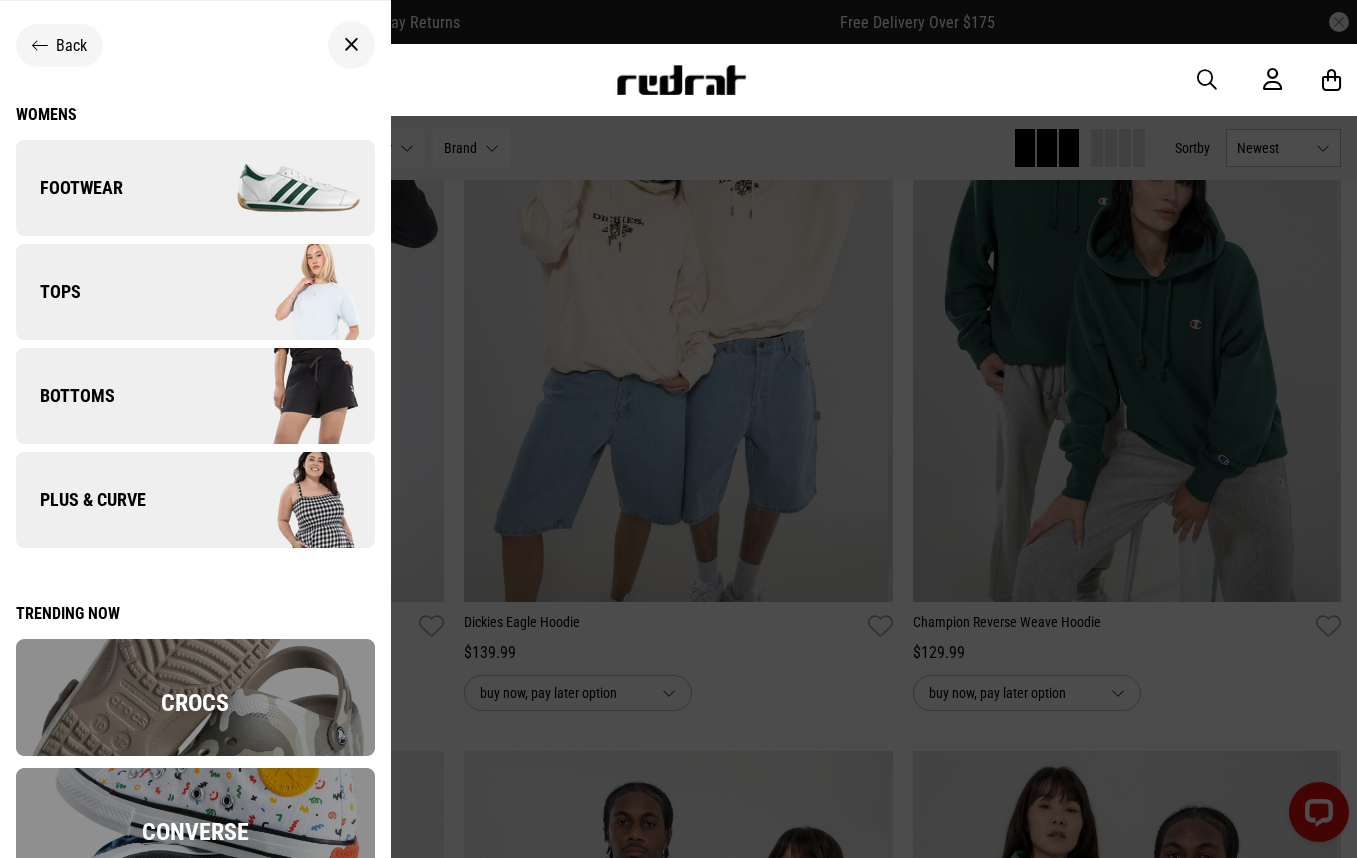 click at bounding box center (284, 396) 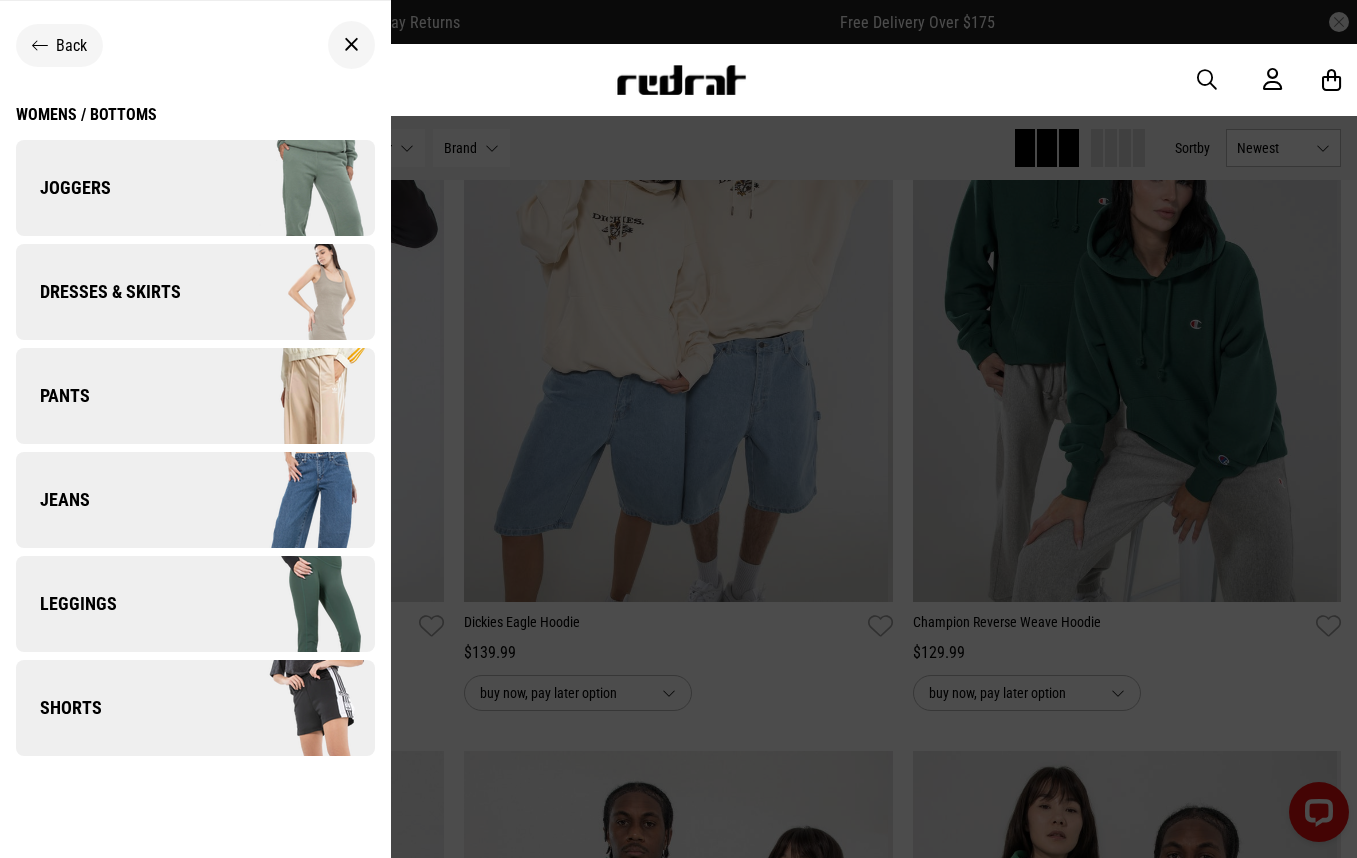 click on "Pants" at bounding box center [53, 396] 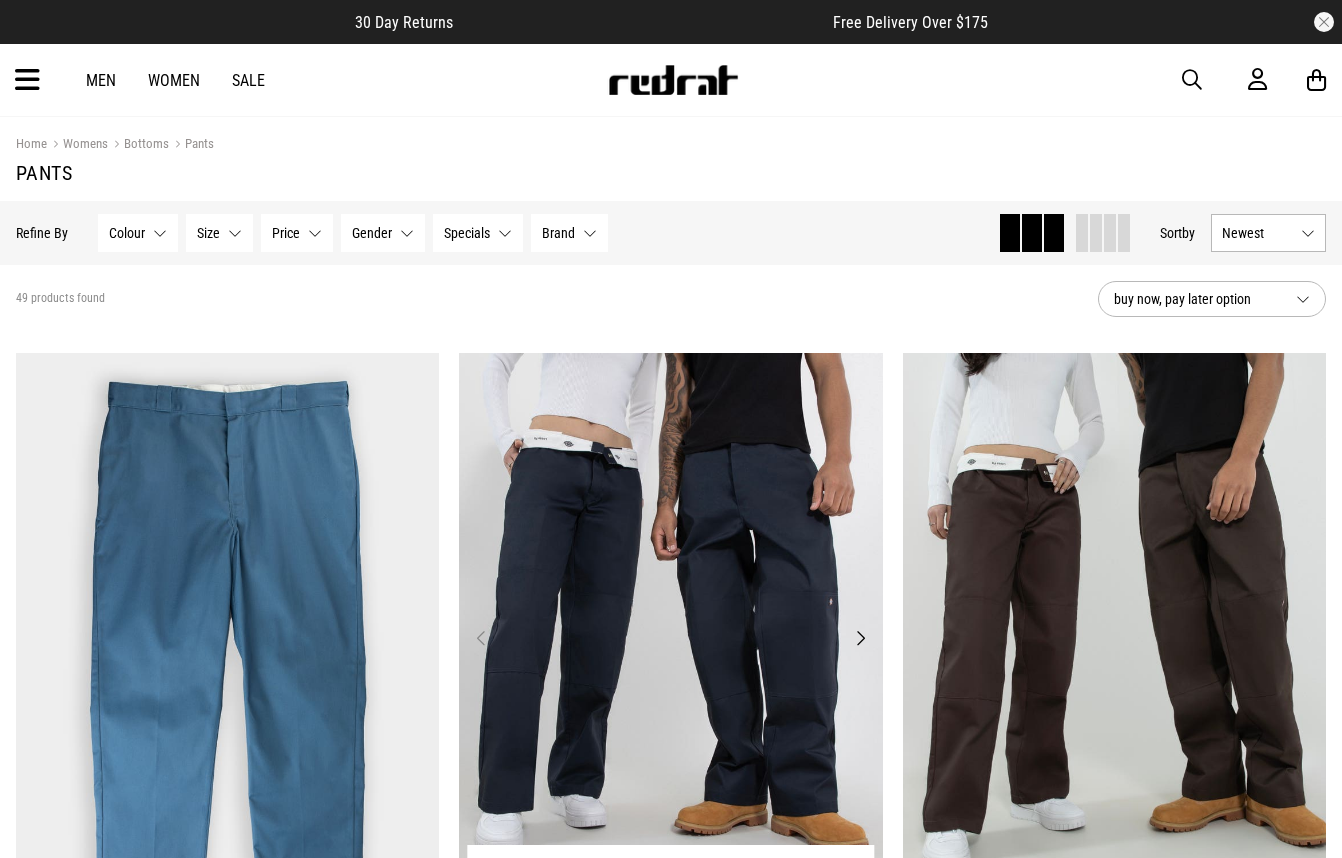 scroll, scrollTop: 0, scrollLeft: 0, axis: both 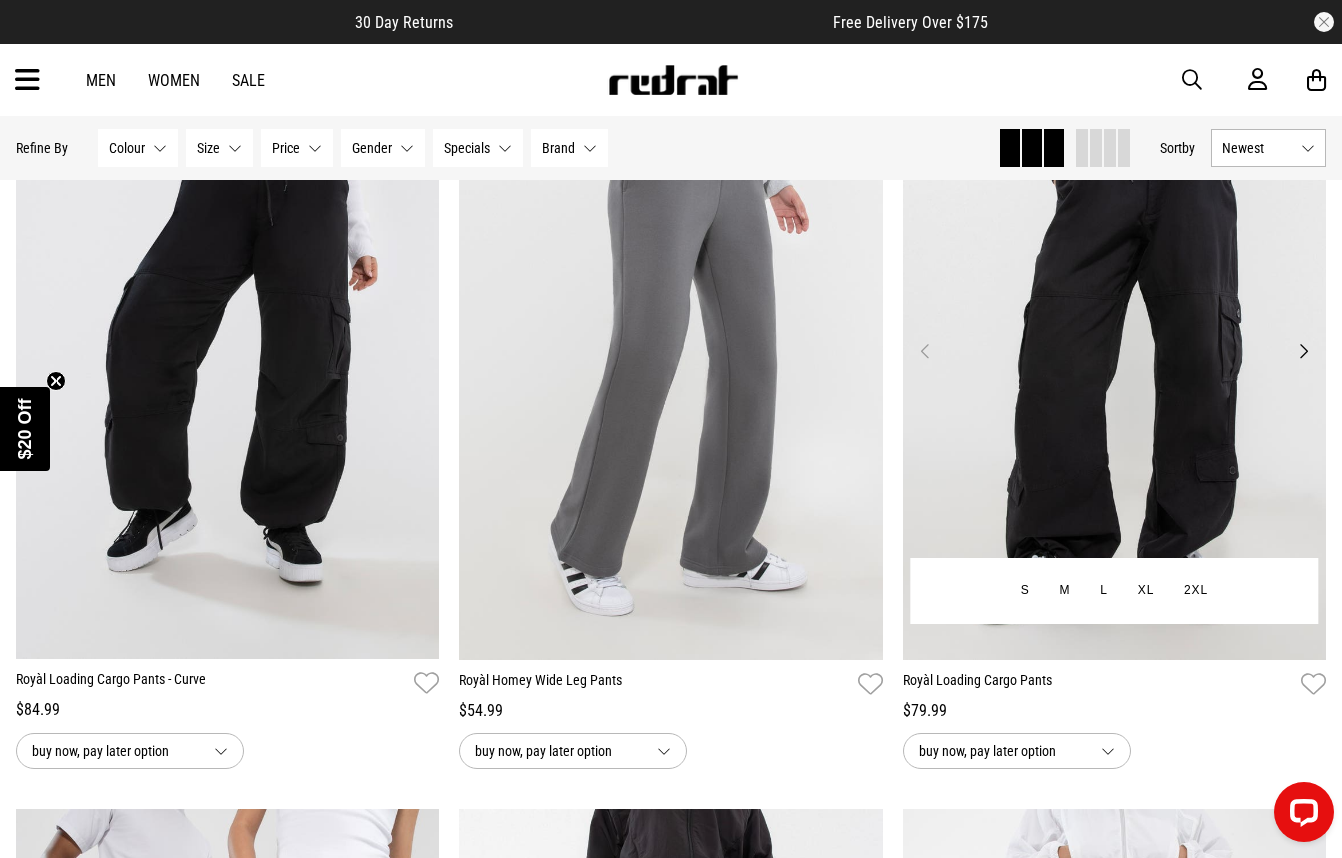 click on "Next" at bounding box center (1303, 351) 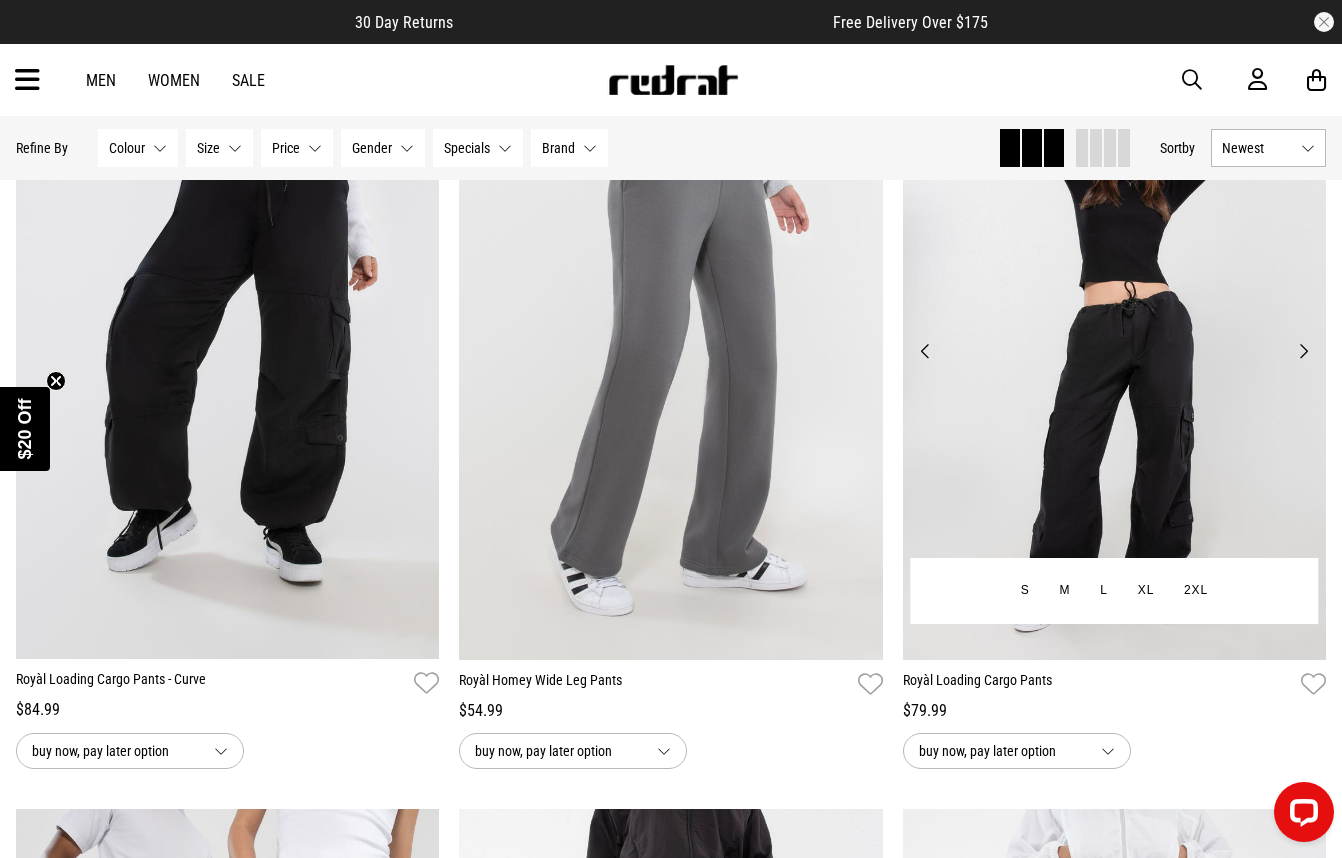 click on "Next" at bounding box center (1303, 351) 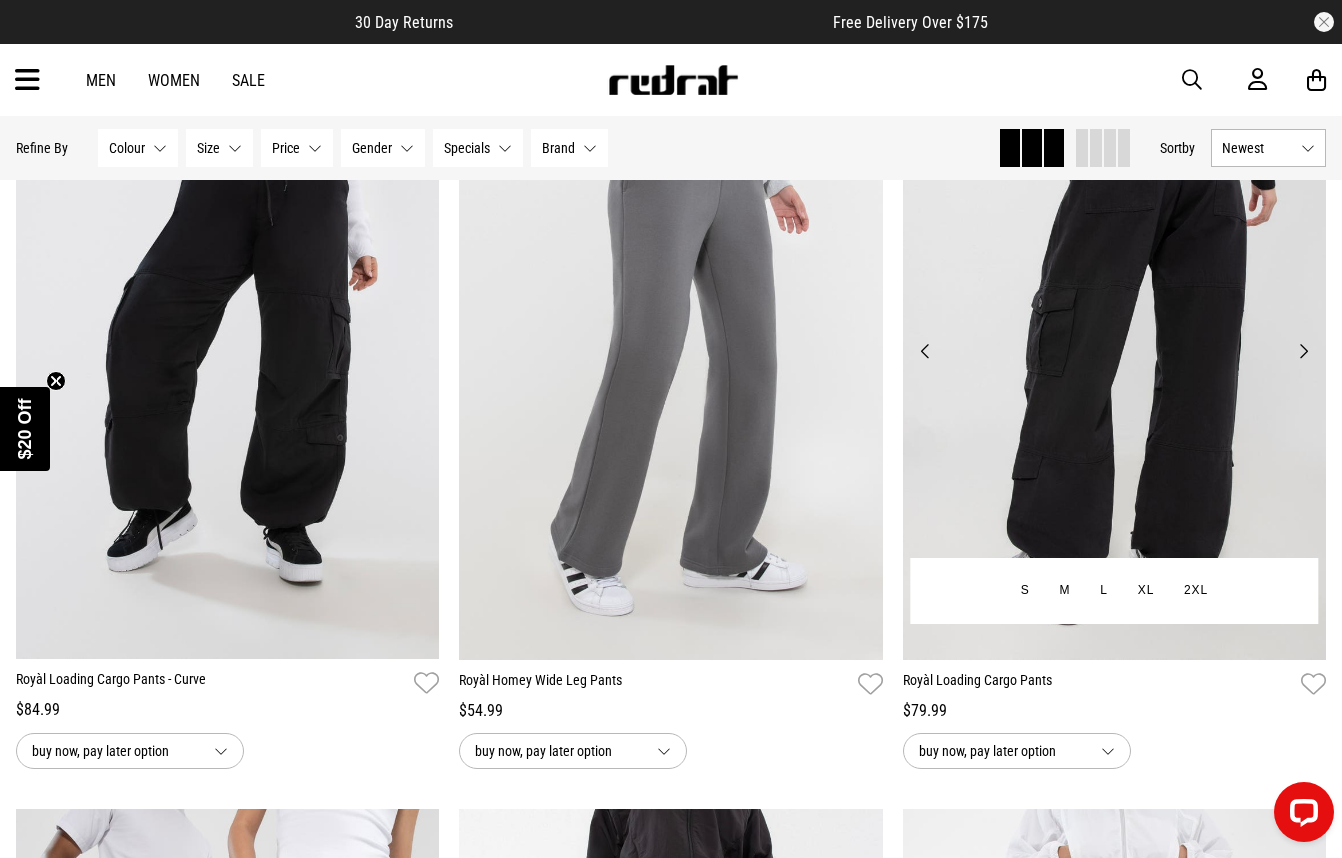 click on "Next" at bounding box center [1303, 351] 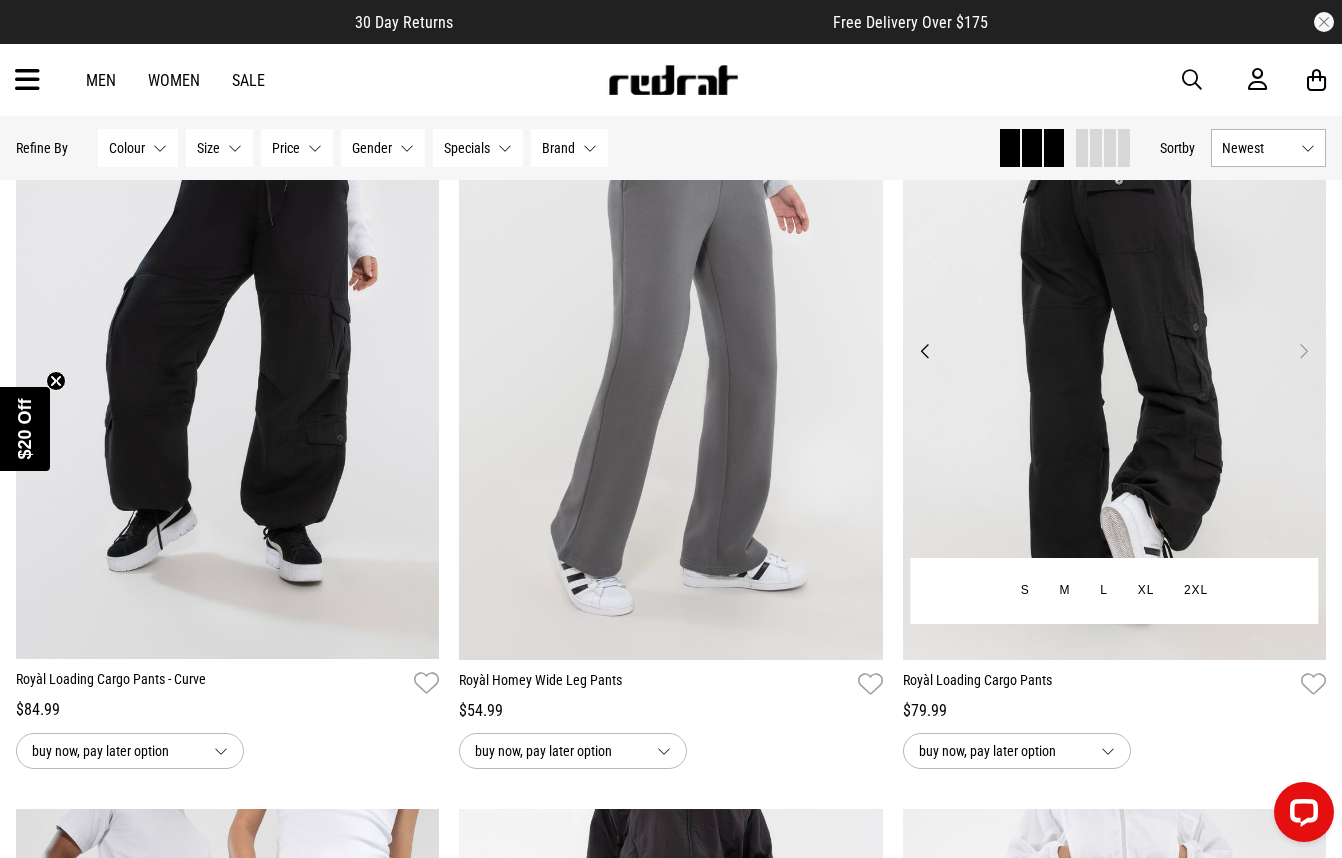 click on "Next" at bounding box center (1303, 351) 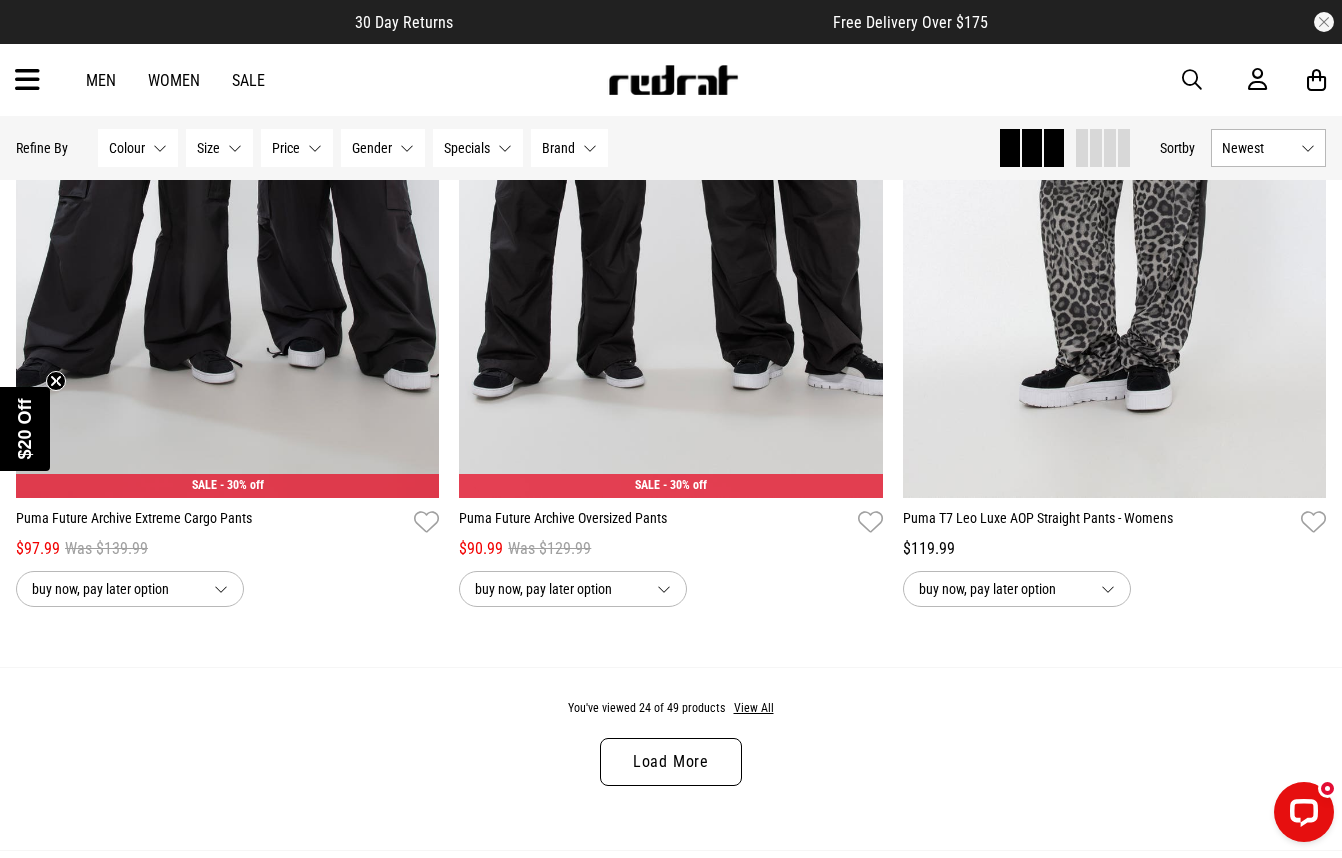 scroll, scrollTop: 5700, scrollLeft: 0, axis: vertical 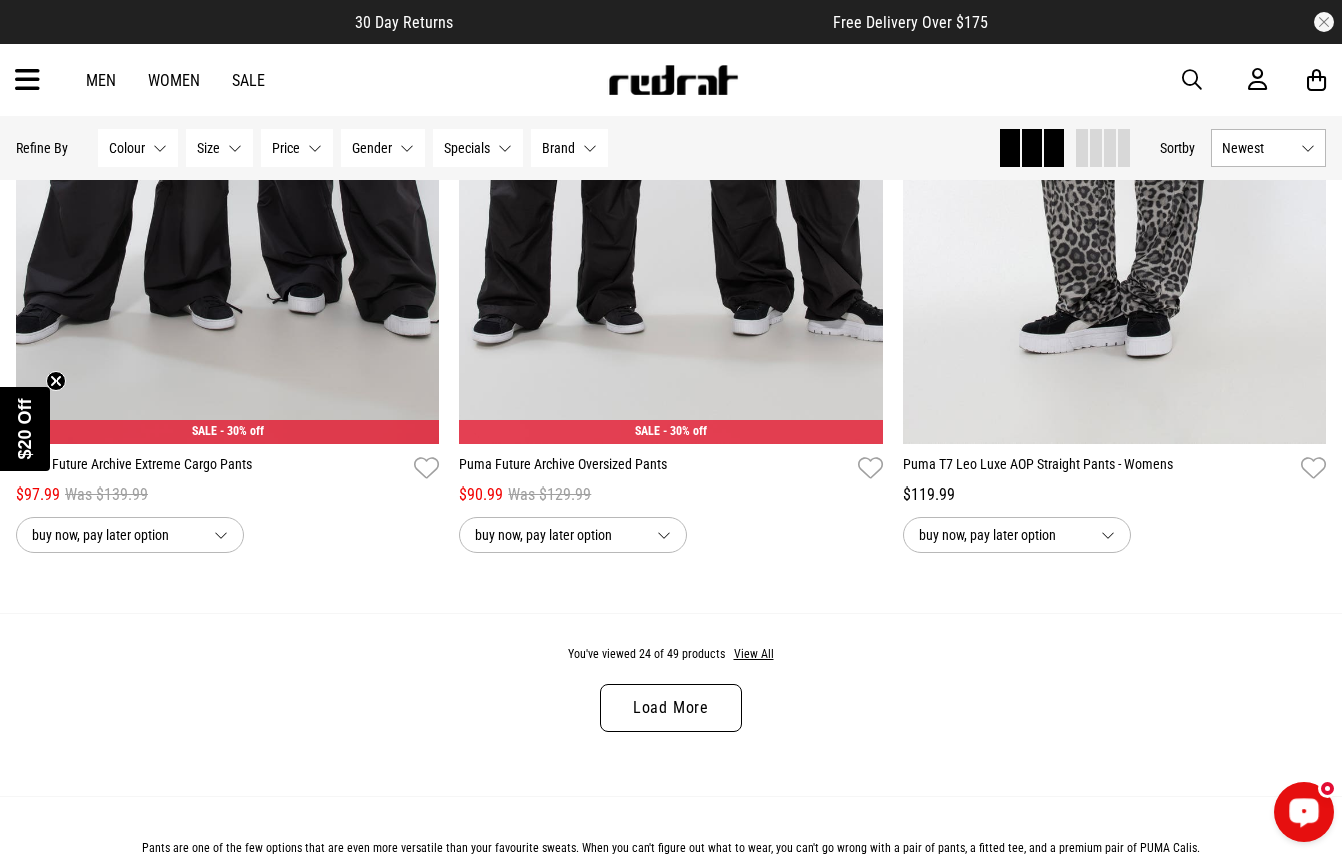click 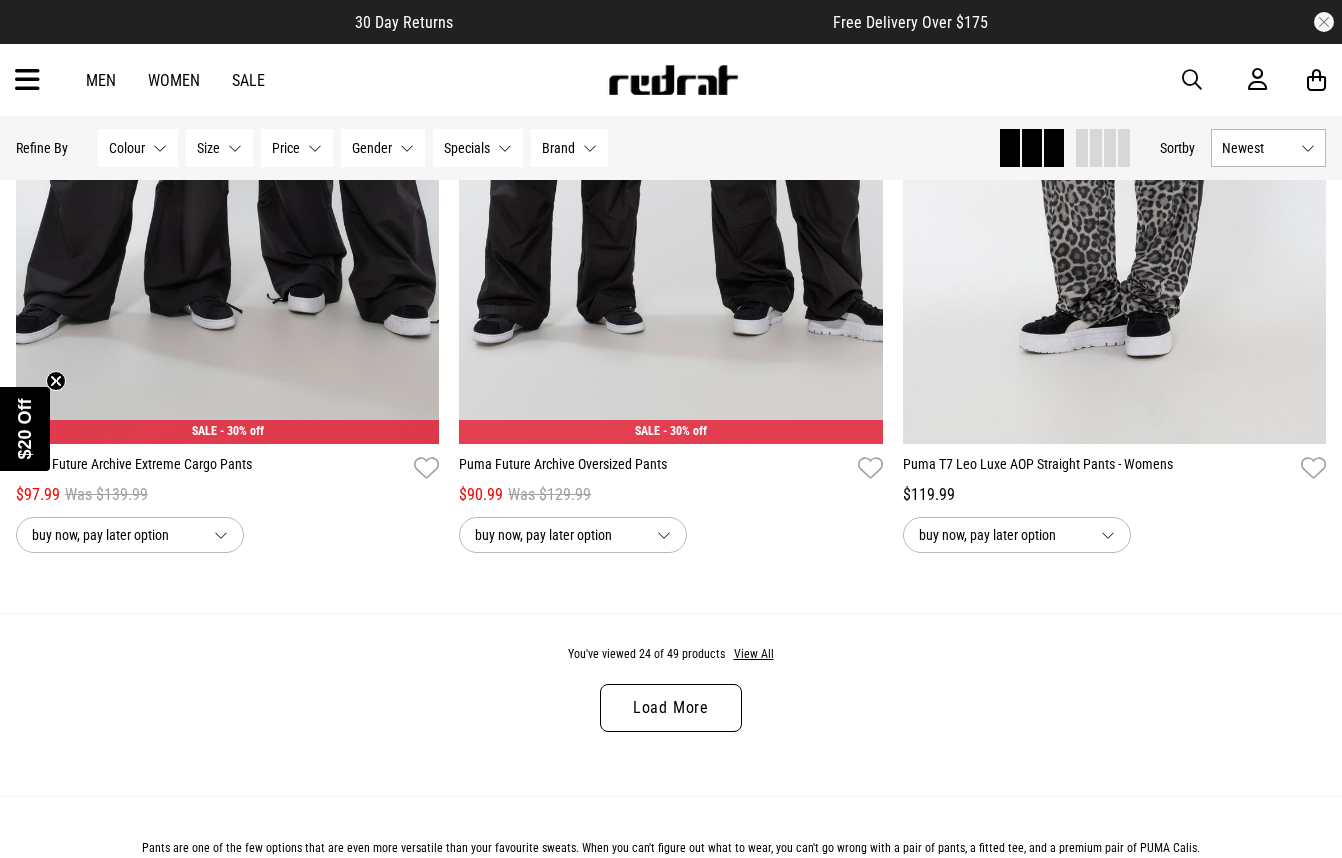 click on "You've viewed 24 of 49 products  View All   Load More" at bounding box center [671, 704] 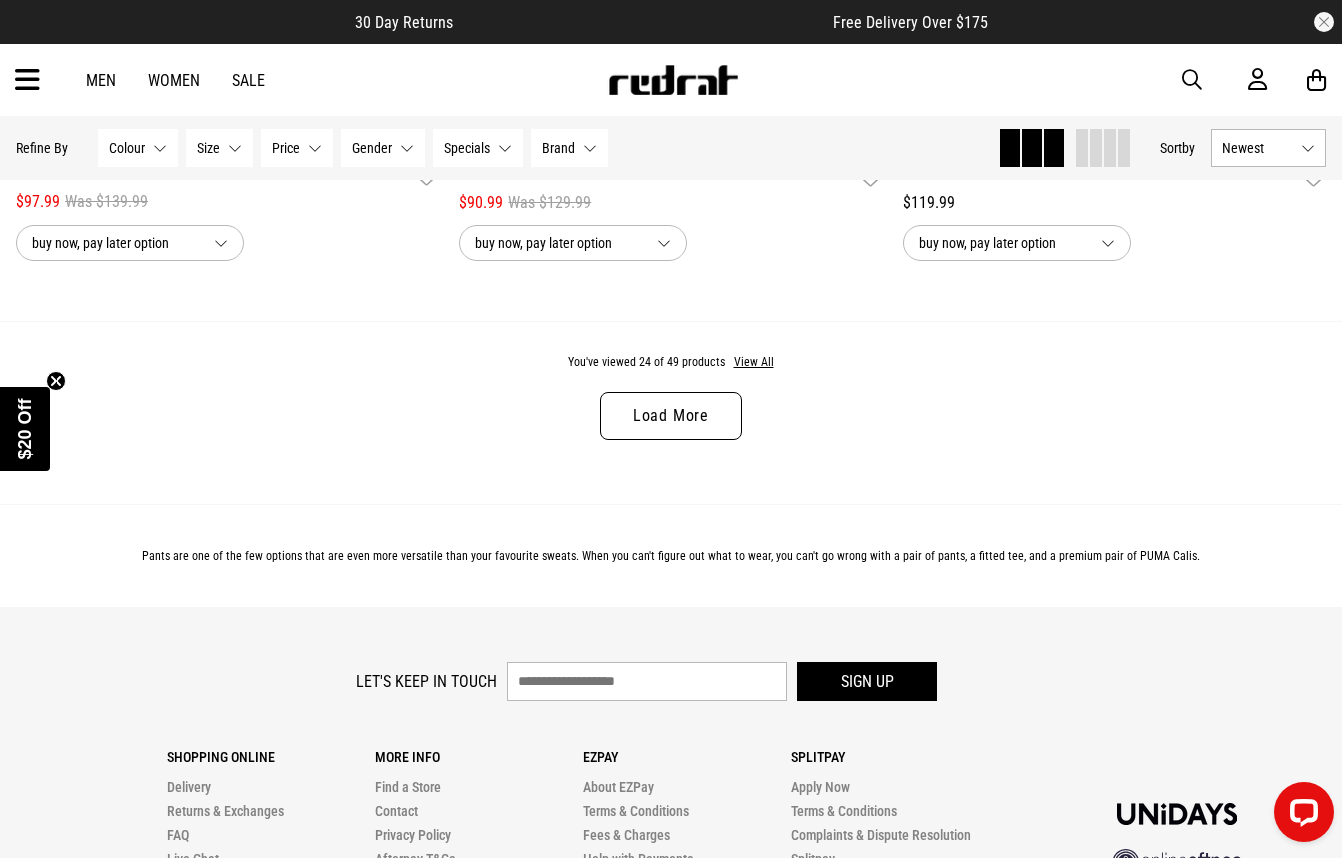scroll, scrollTop: 6000, scrollLeft: 0, axis: vertical 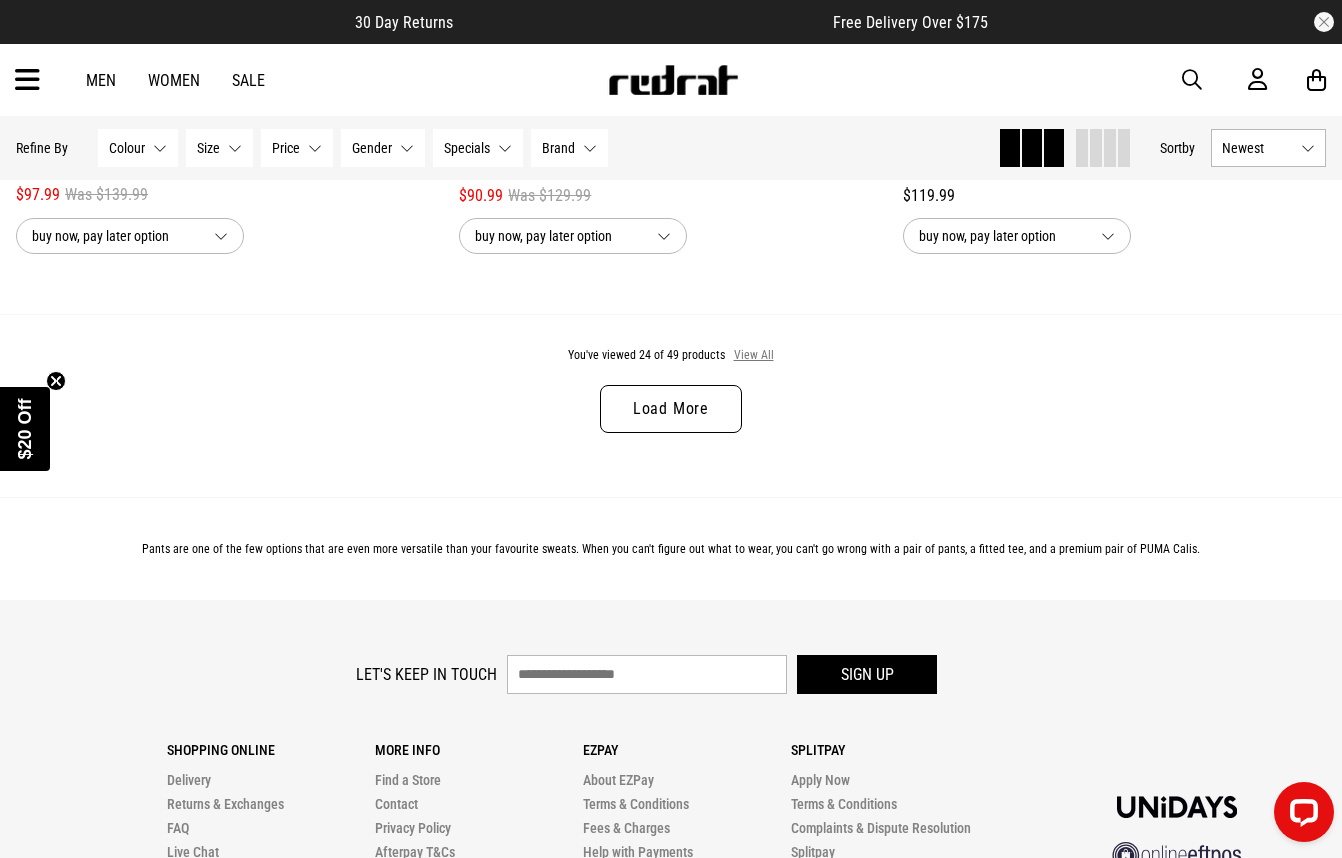 click on "View All" at bounding box center [754, 356] 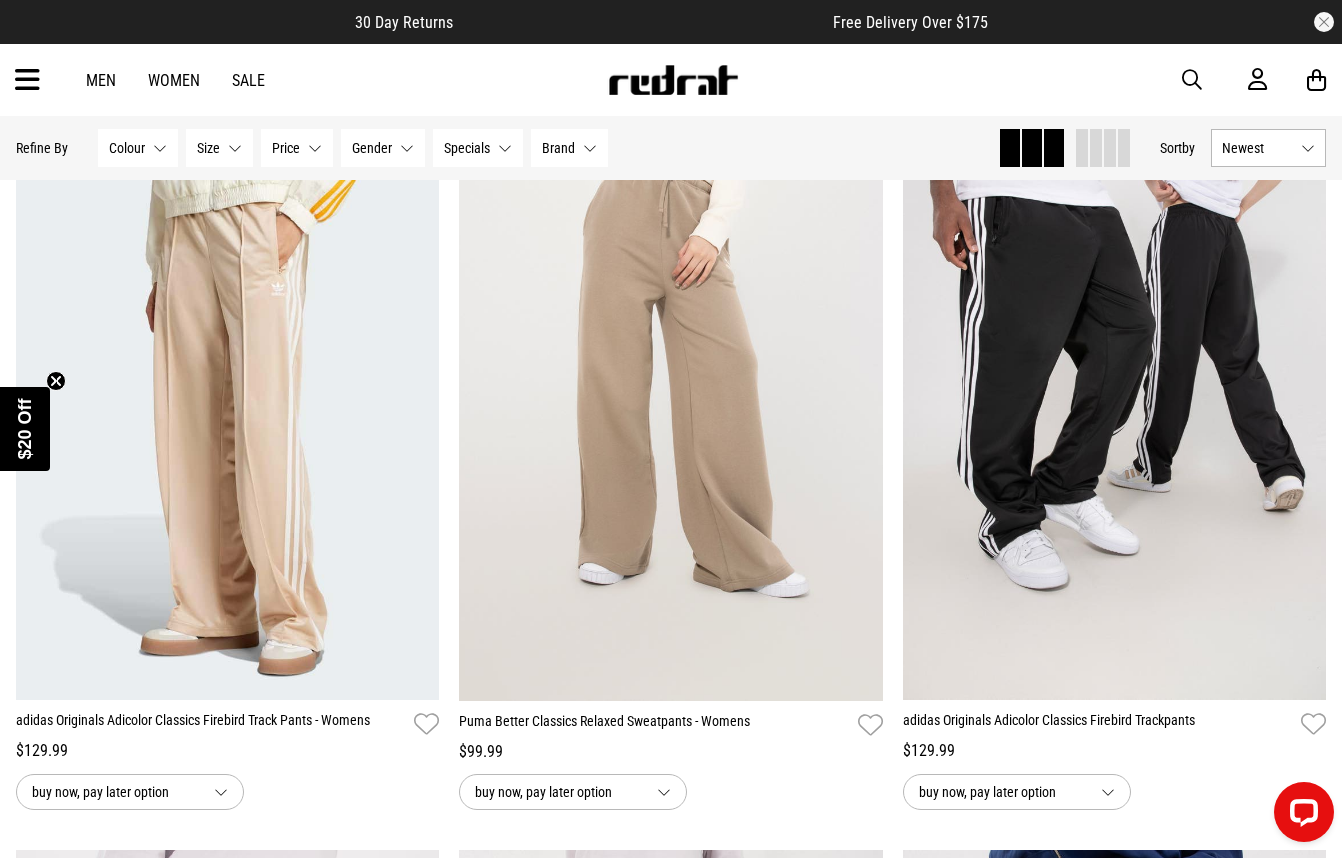 scroll, scrollTop: 7700, scrollLeft: 0, axis: vertical 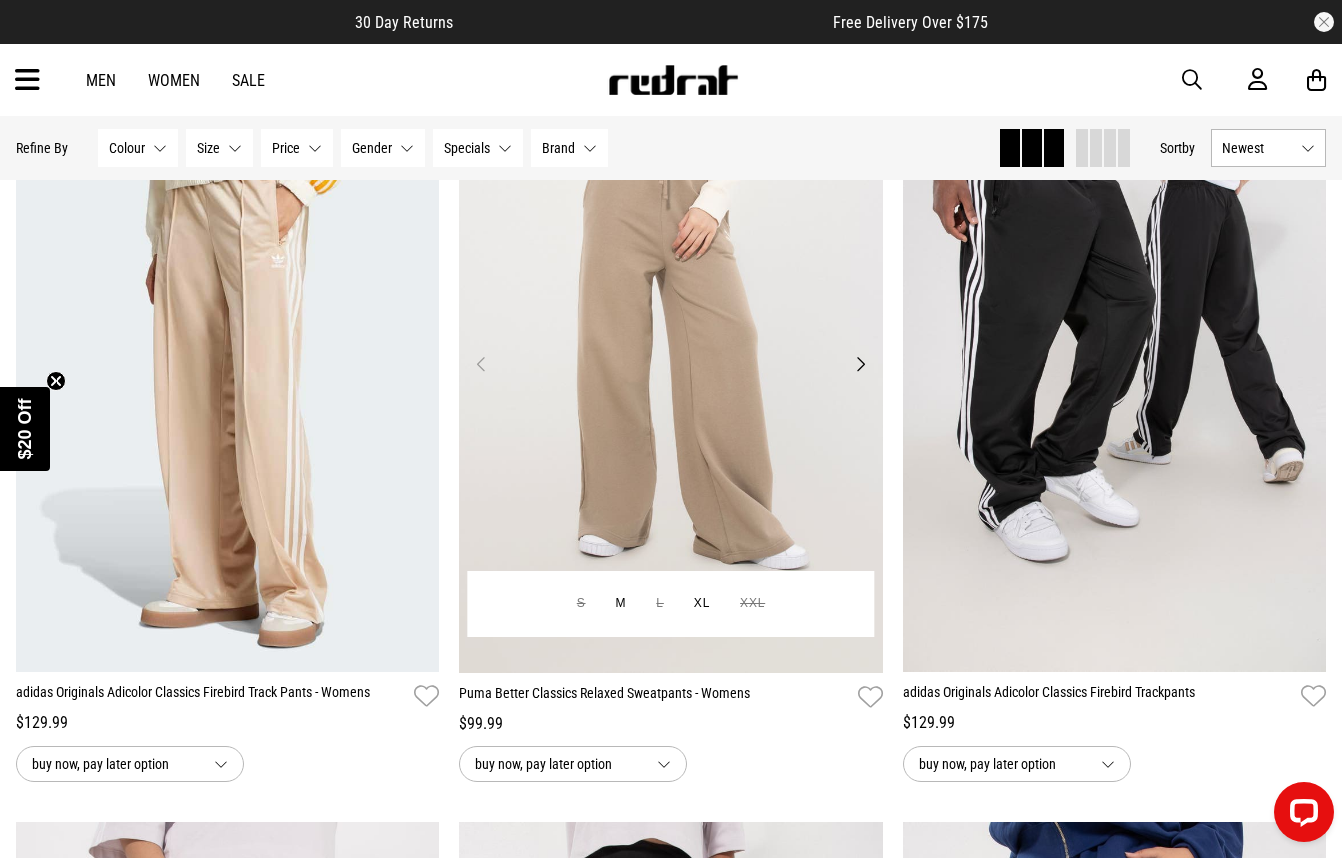 click on "Next" at bounding box center [860, 364] 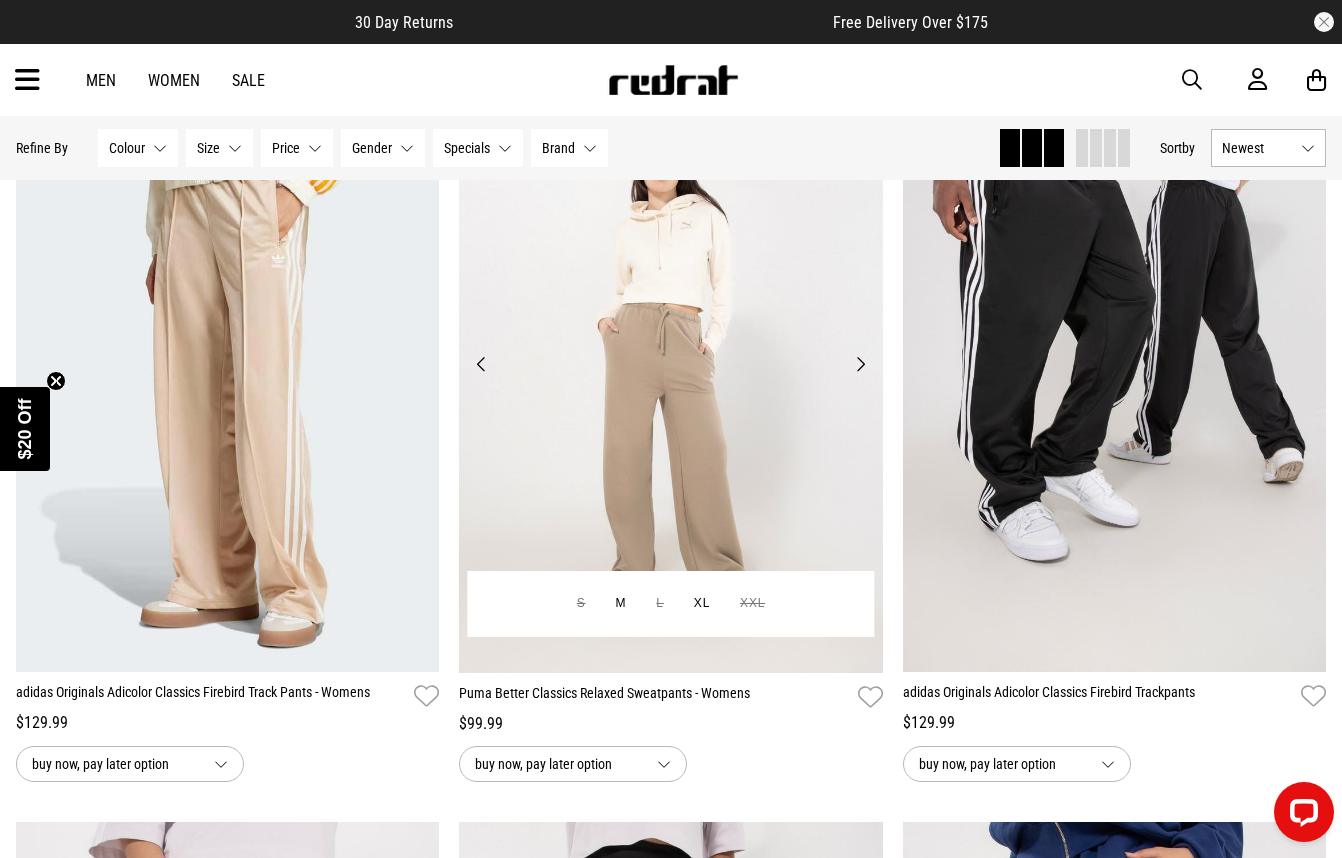 click on "Next" at bounding box center [860, 364] 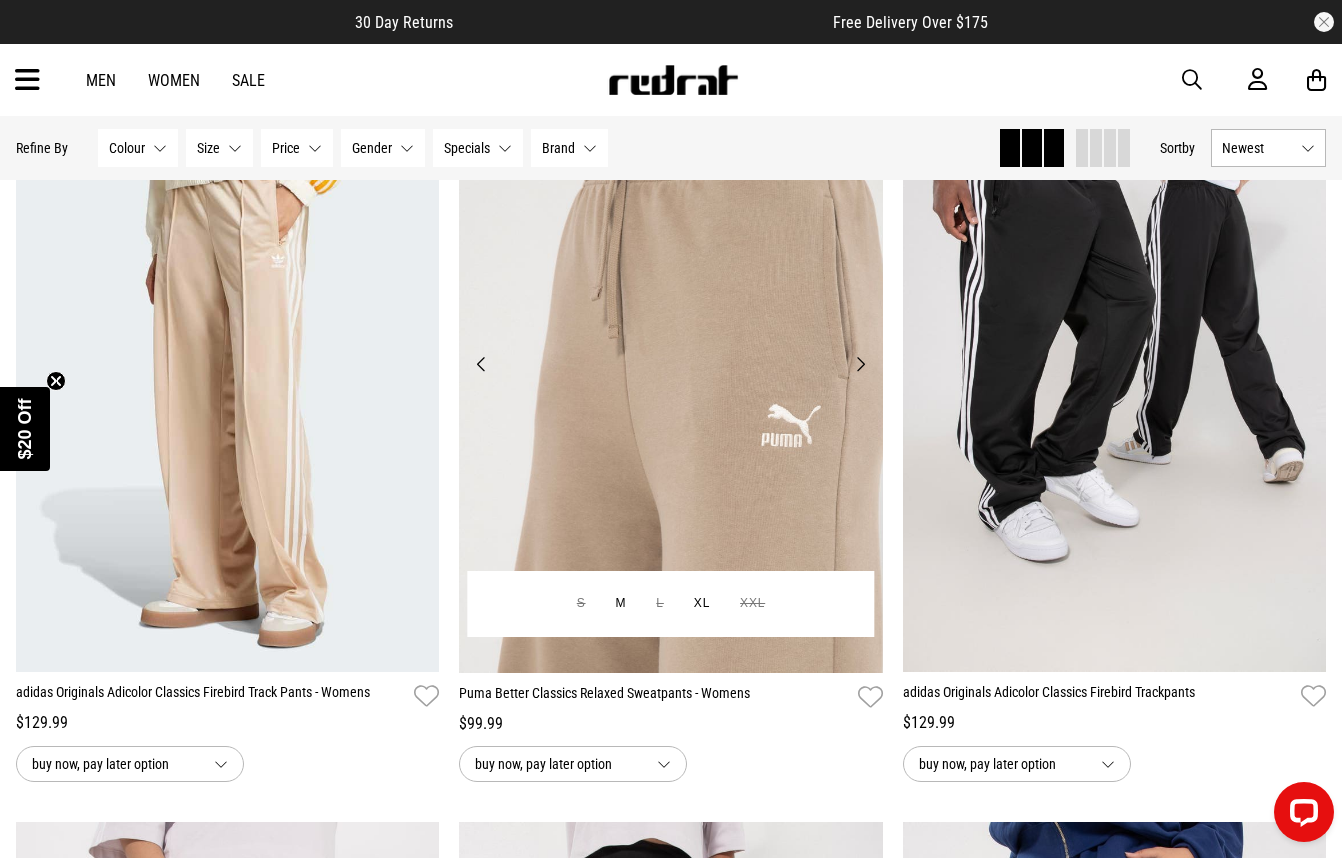 click on "Next" at bounding box center (860, 364) 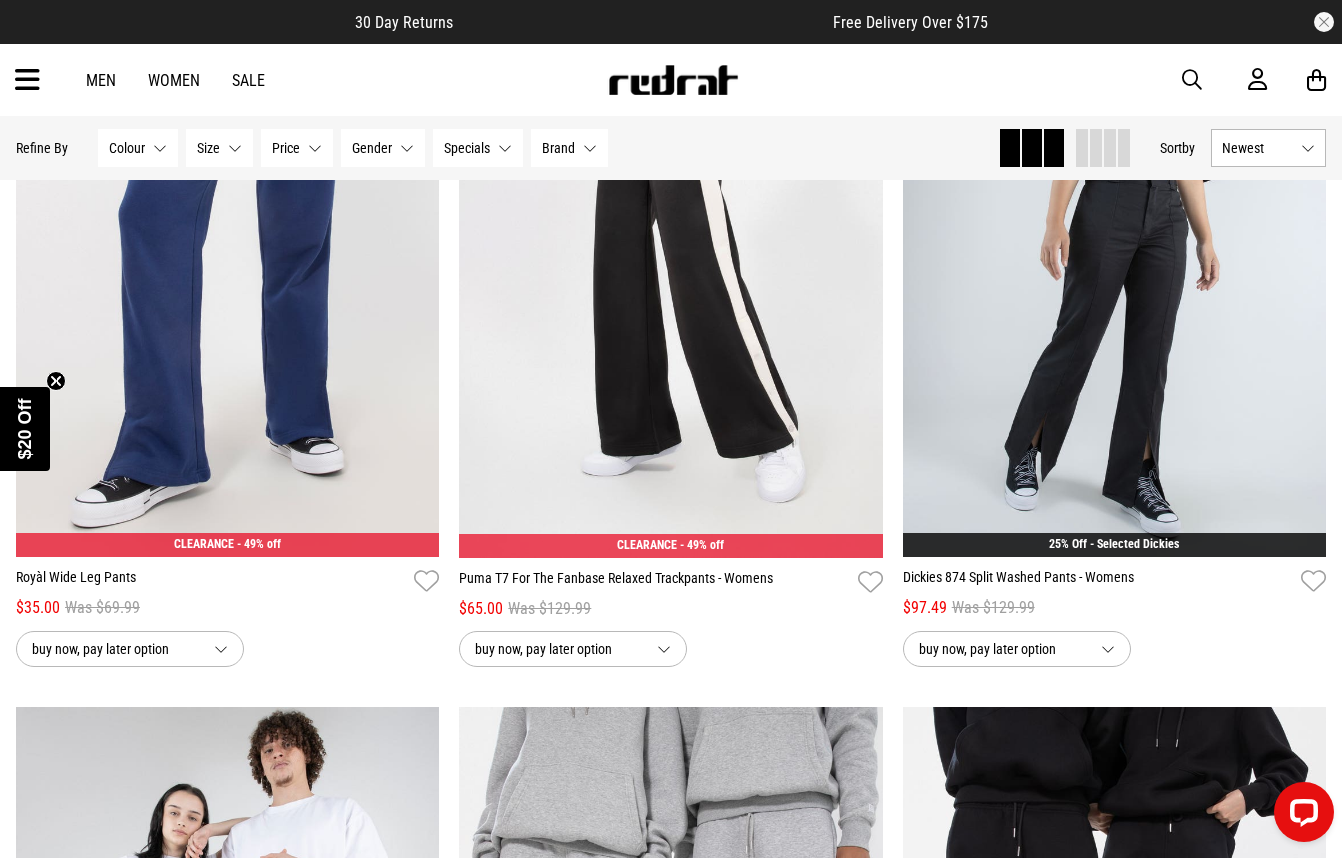scroll, scrollTop: 9800, scrollLeft: 0, axis: vertical 